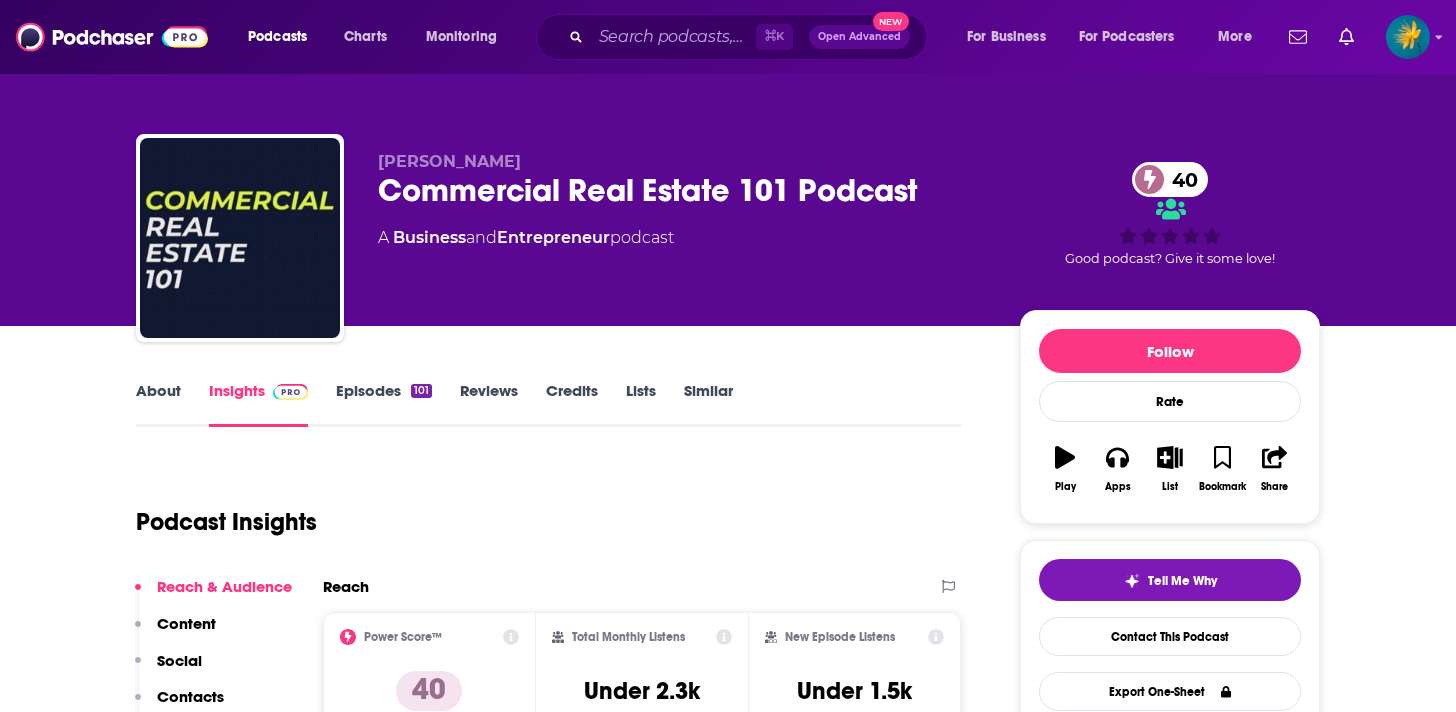 scroll, scrollTop: 367, scrollLeft: 0, axis: vertical 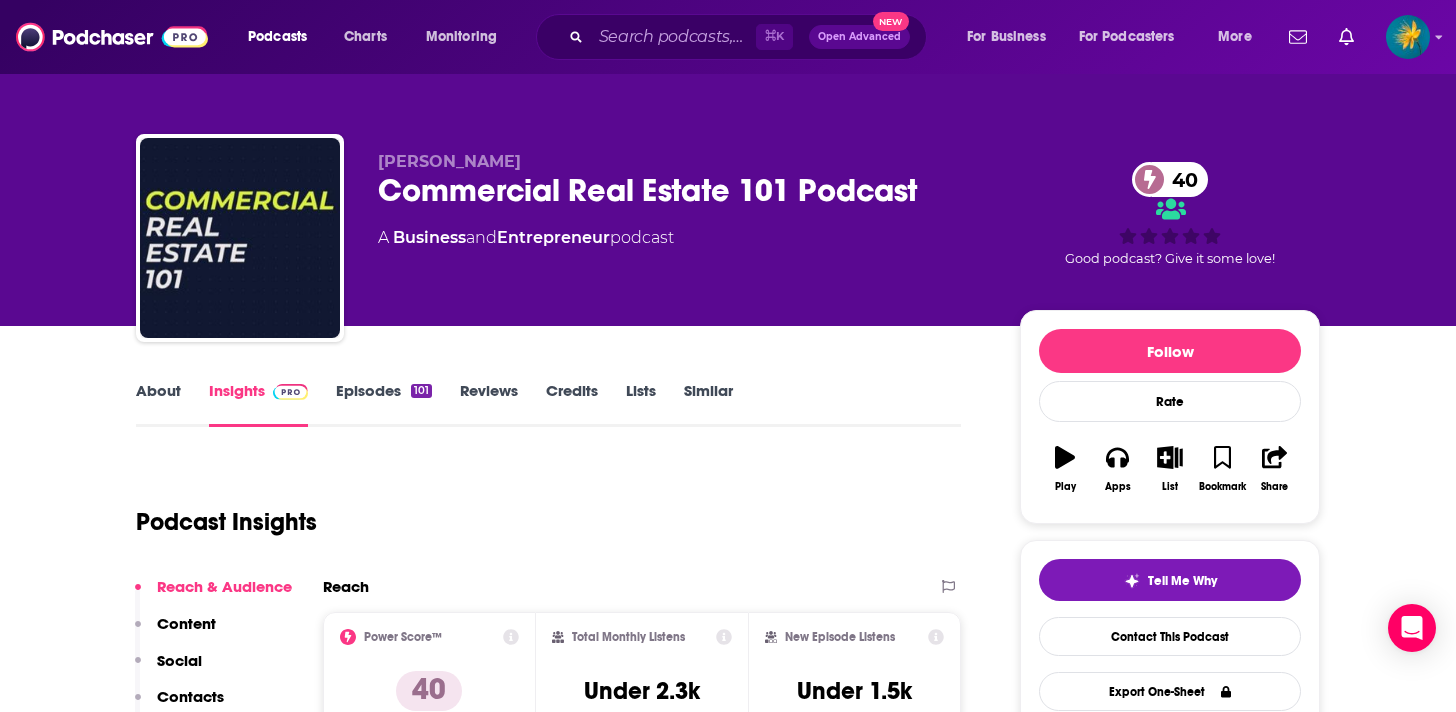 click on "Episodes 101" at bounding box center (384, 404) 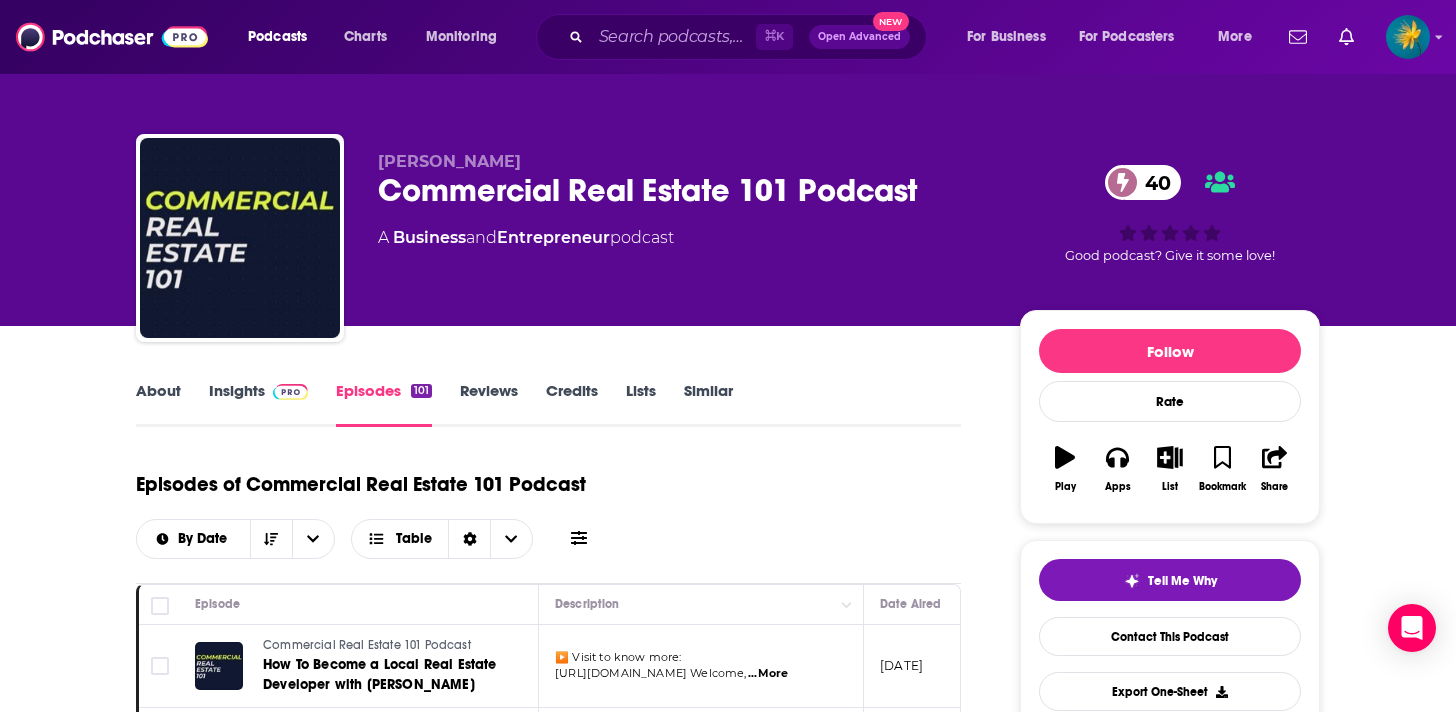scroll, scrollTop: 0, scrollLeft: 0, axis: both 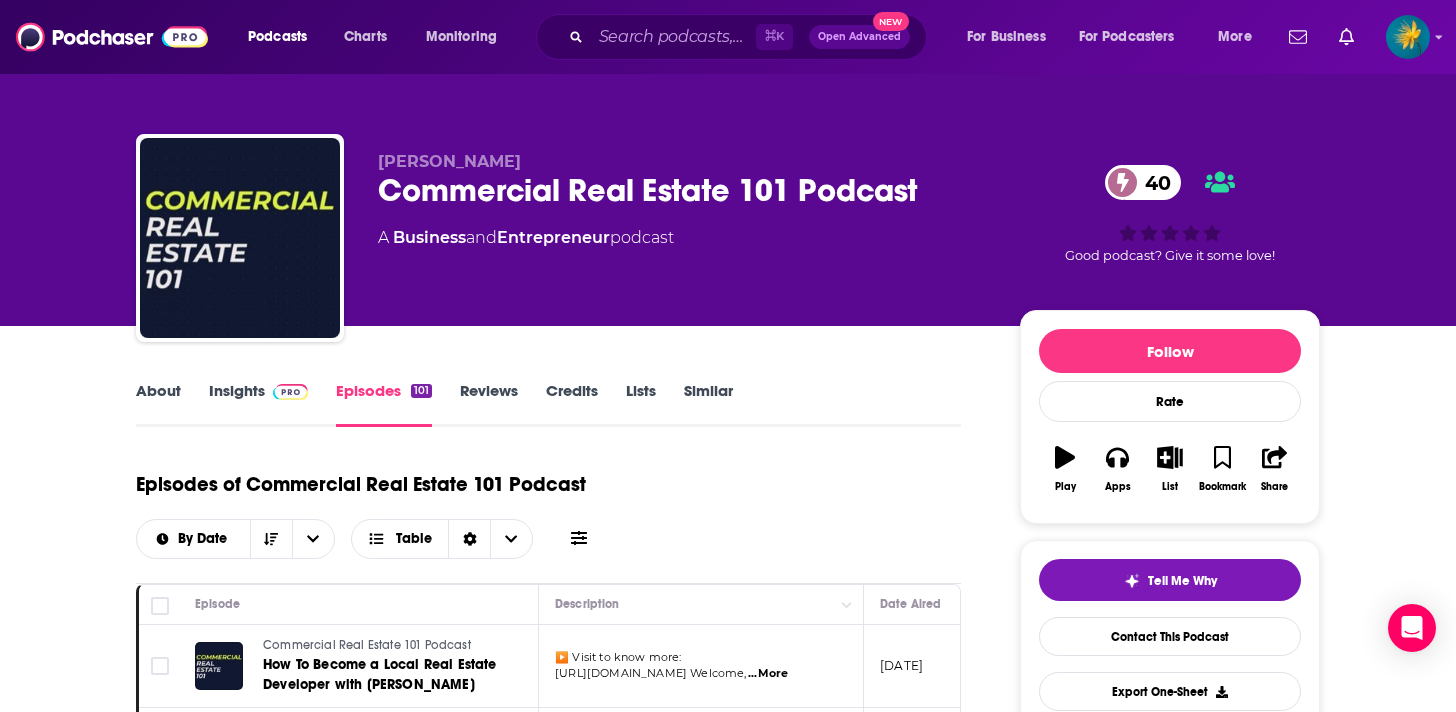 click on "Insights" at bounding box center (258, 404) 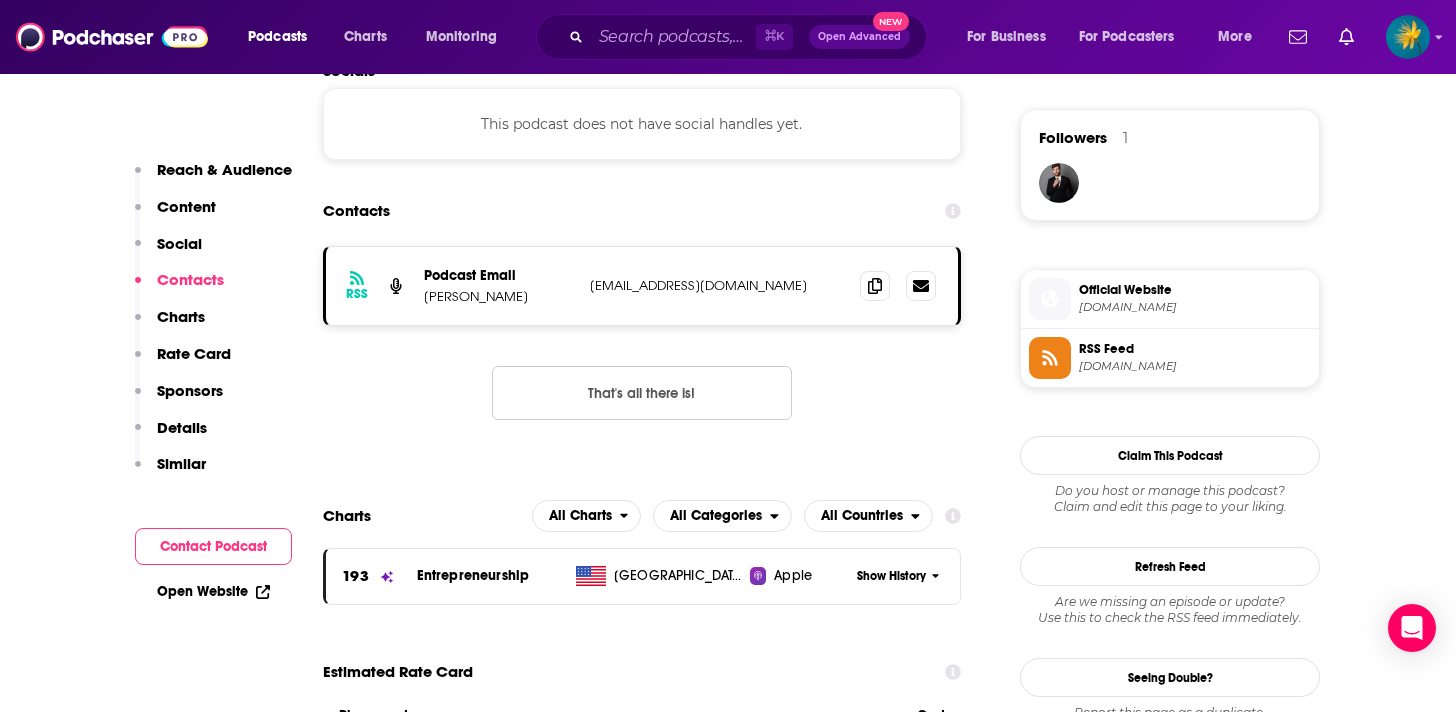 scroll, scrollTop: 1431, scrollLeft: 0, axis: vertical 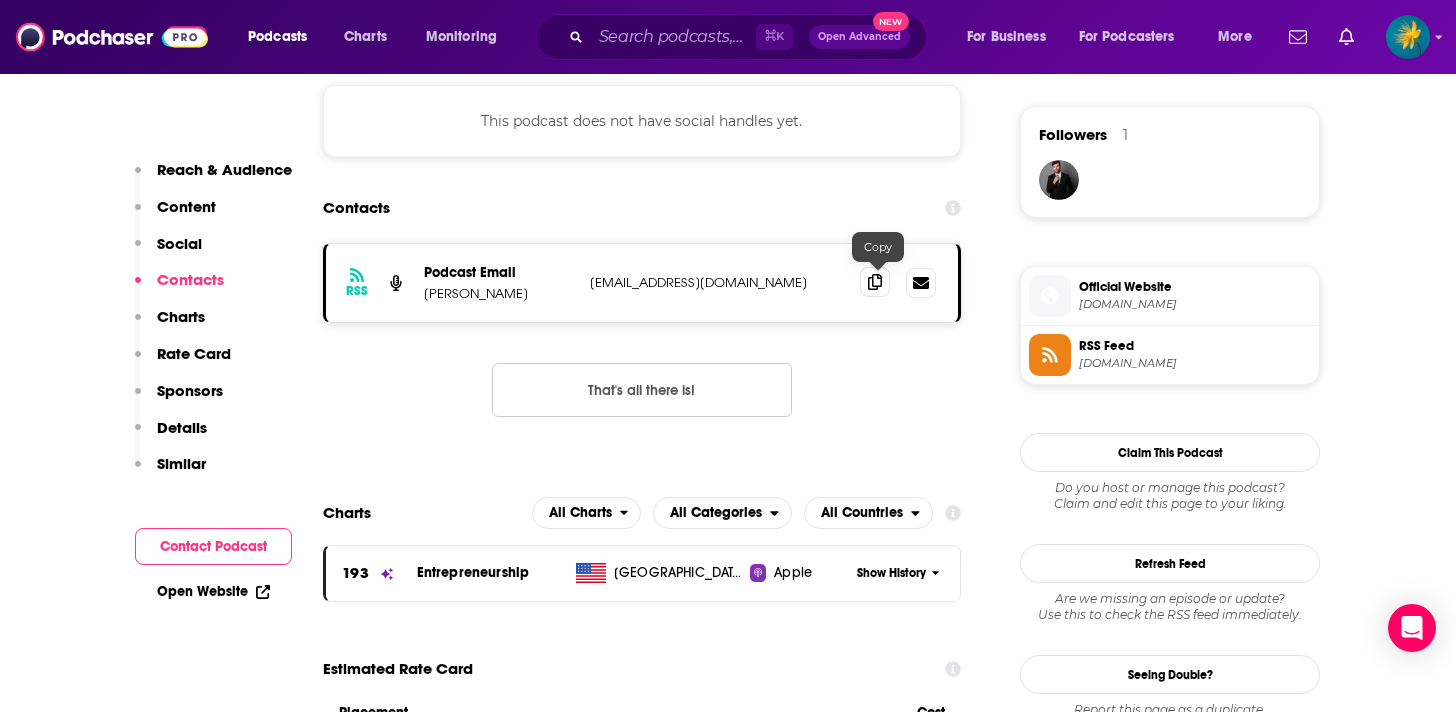 click 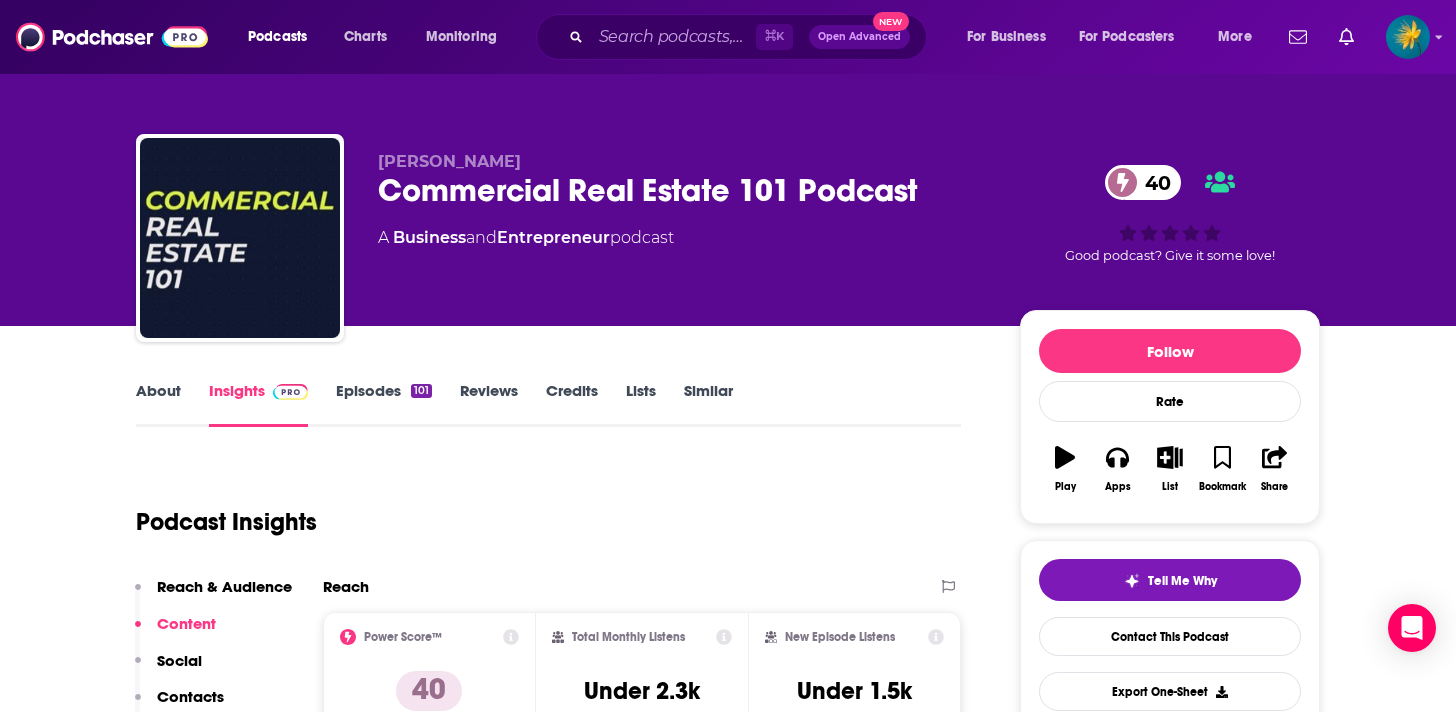 scroll, scrollTop: 0, scrollLeft: 0, axis: both 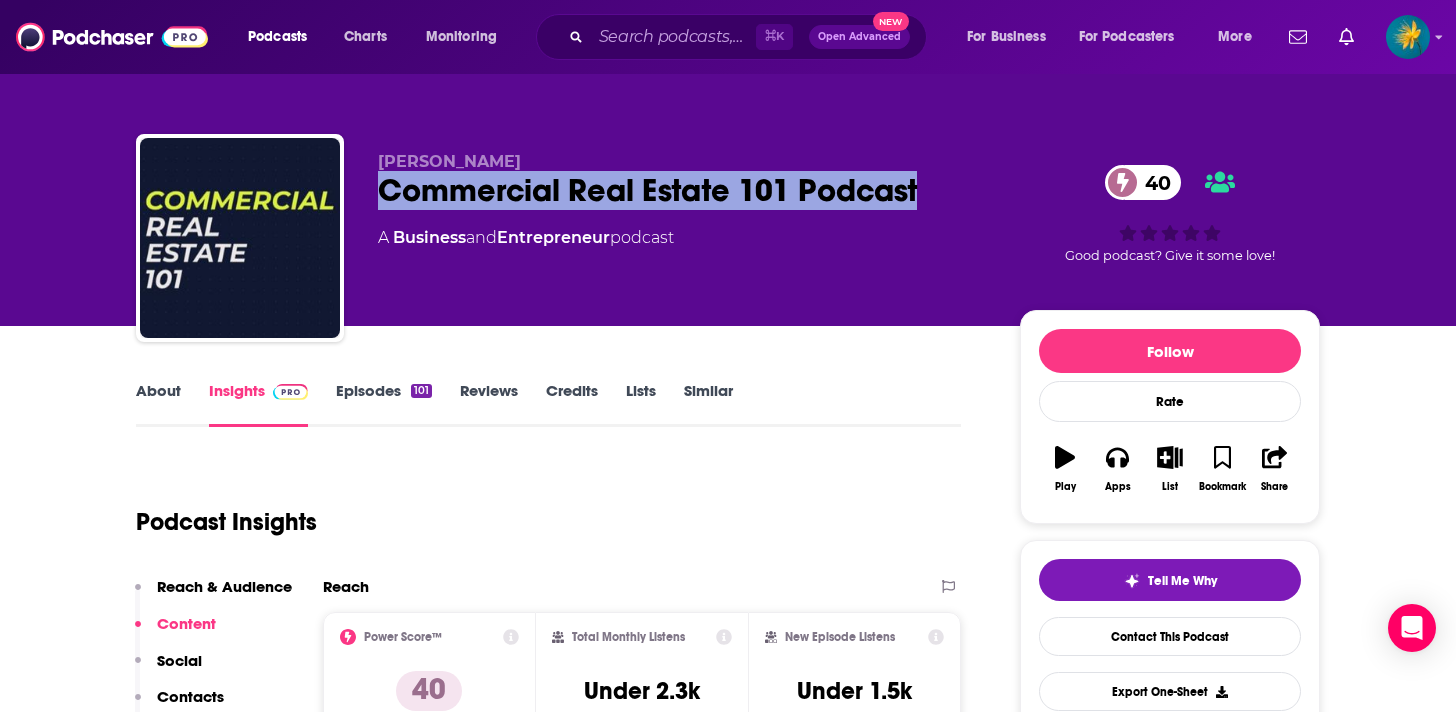 drag, startPoint x: 919, startPoint y: 196, endPoint x: 381, endPoint y: 194, distance: 538.0037 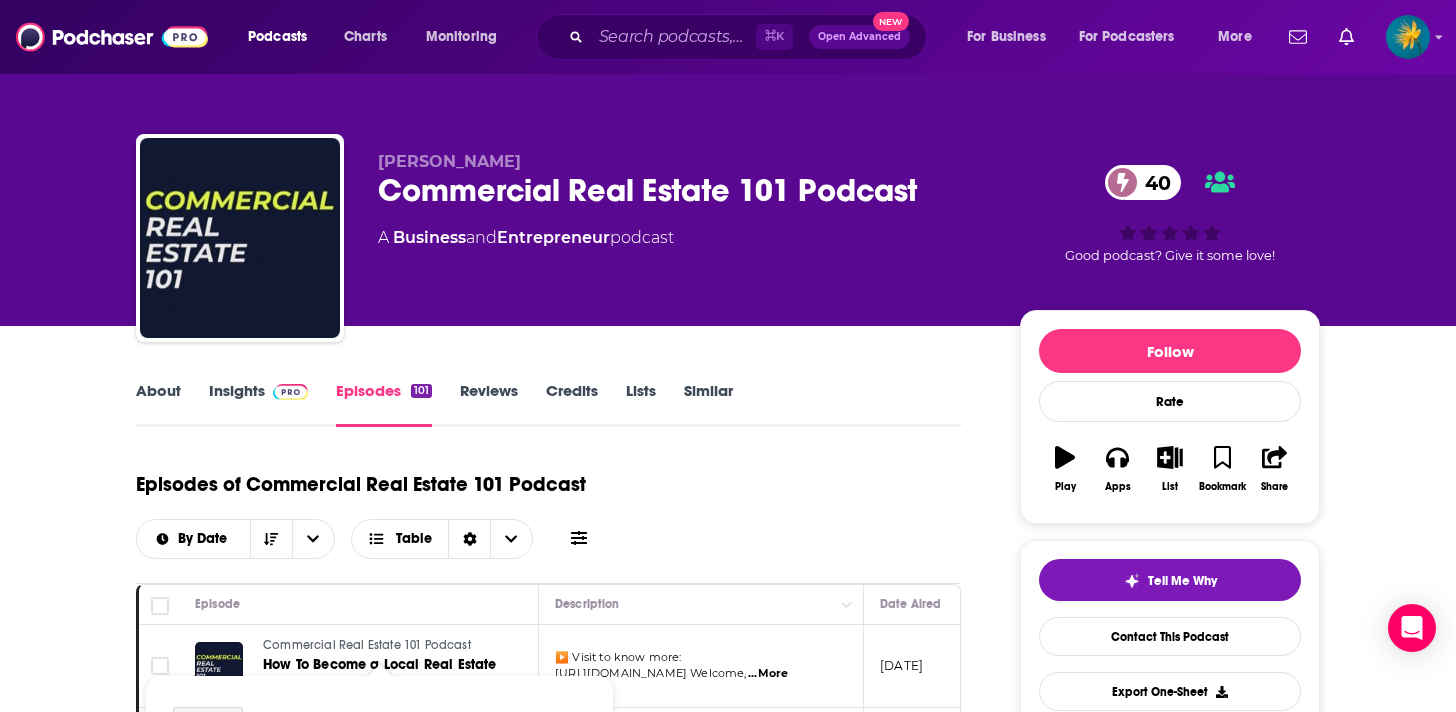 scroll, scrollTop: 327, scrollLeft: 0, axis: vertical 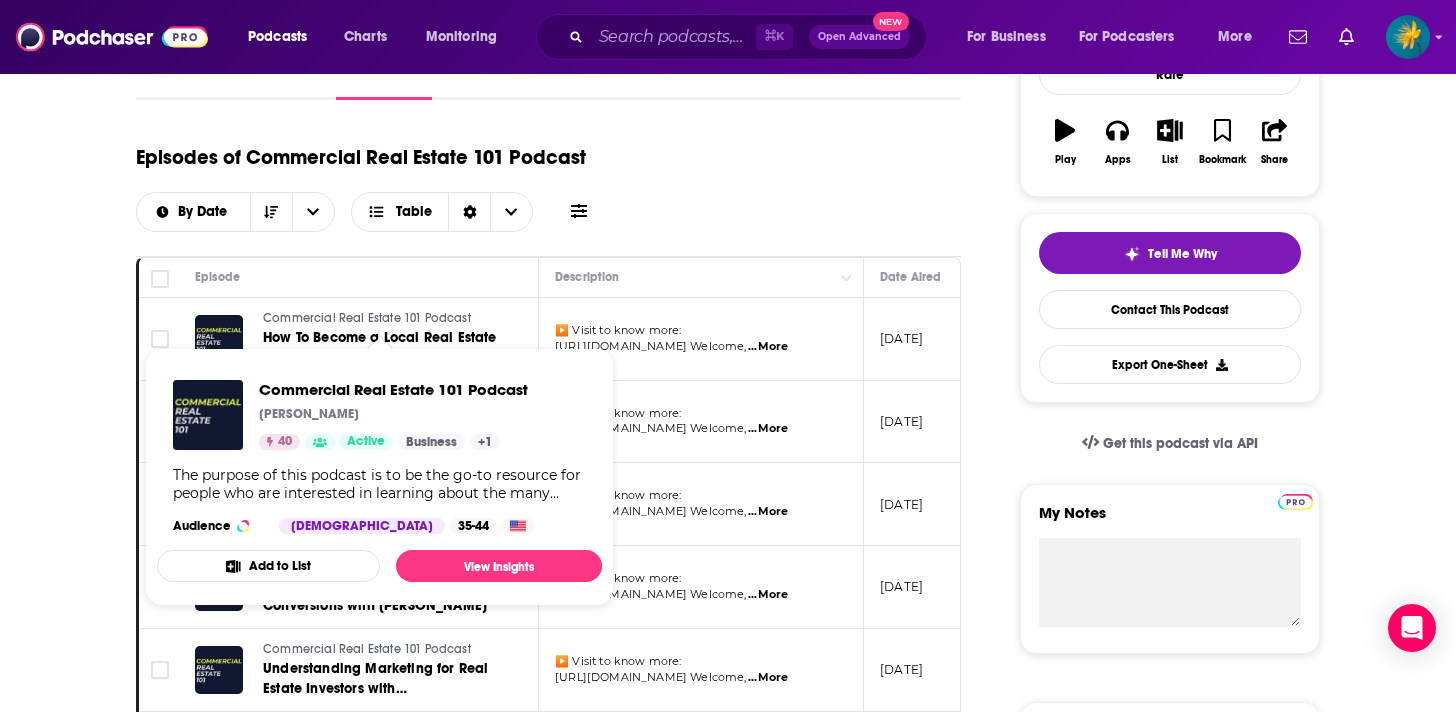 click on "Commercial Real Estate 101 Podcast" at bounding box center (367, 318) 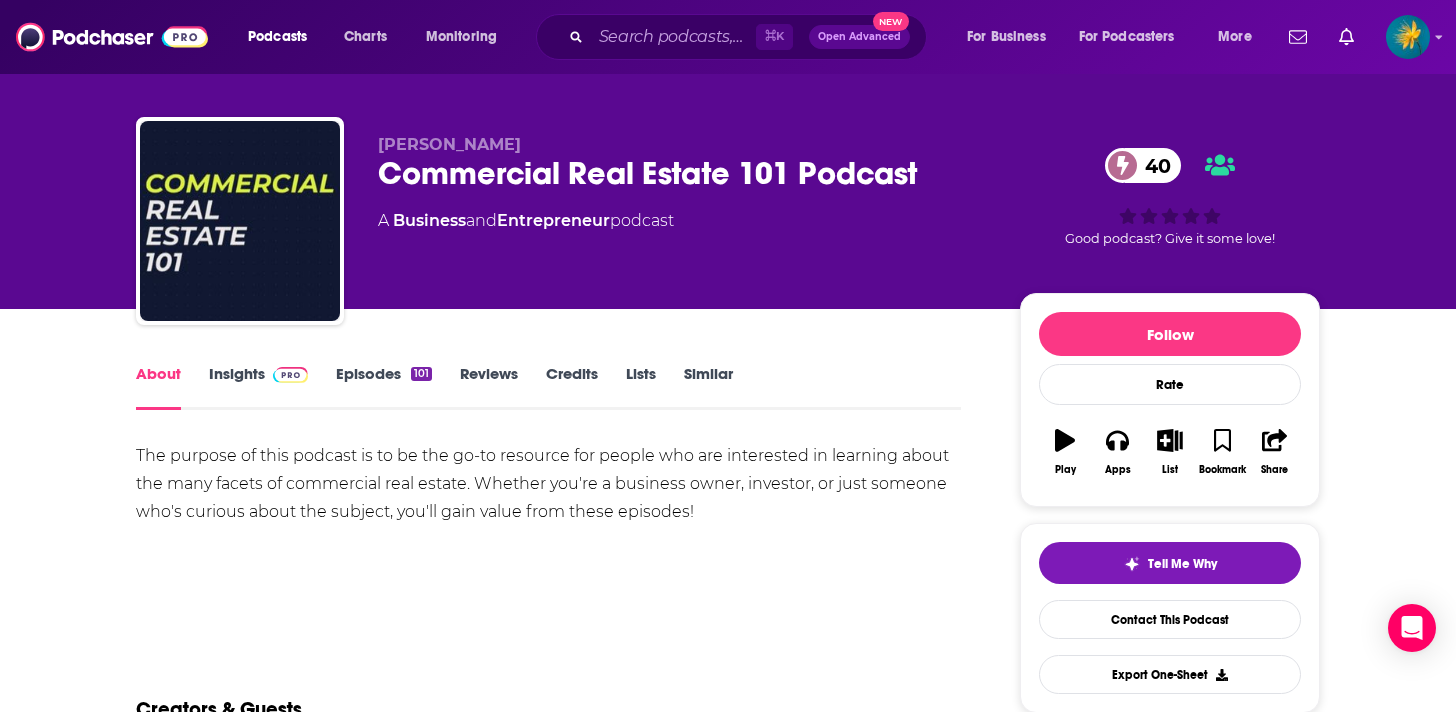 scroll, scrollTop: 161, scrollLeft: 0, axis: vertical 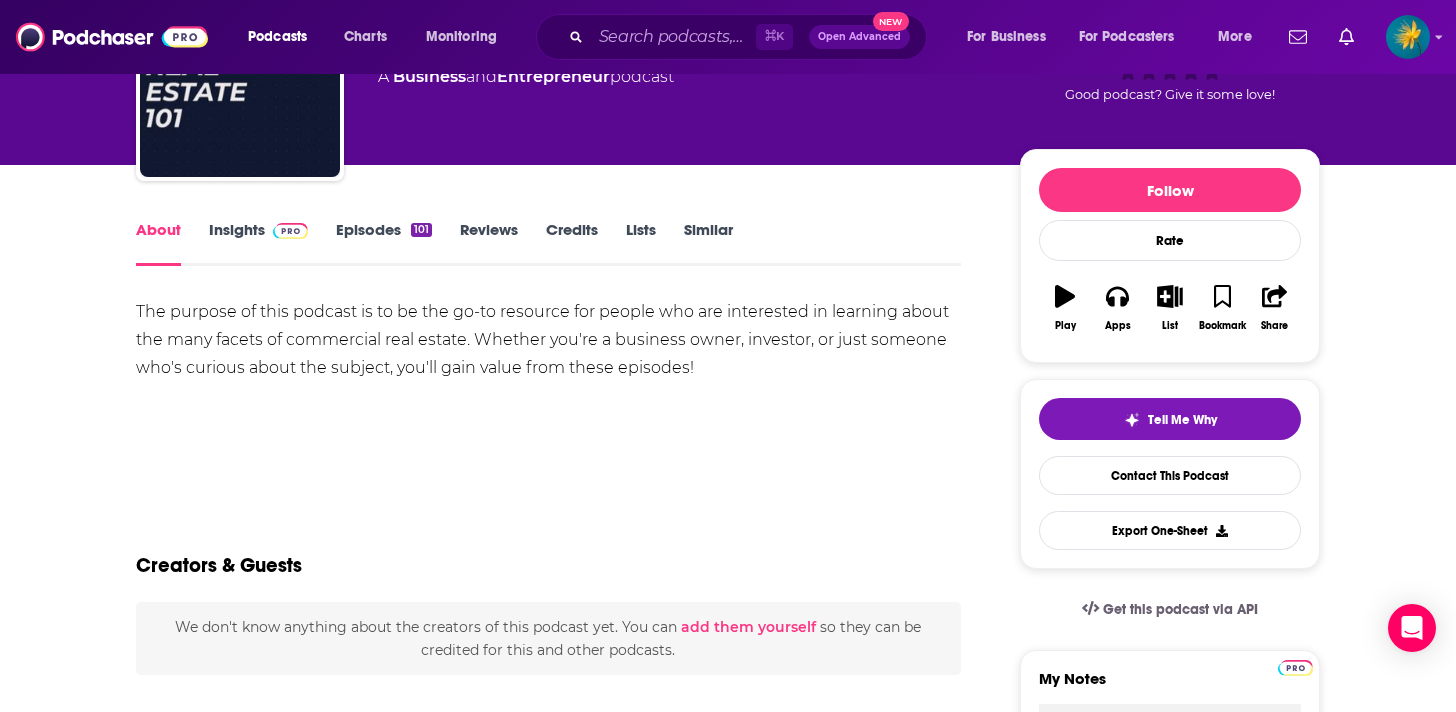 click 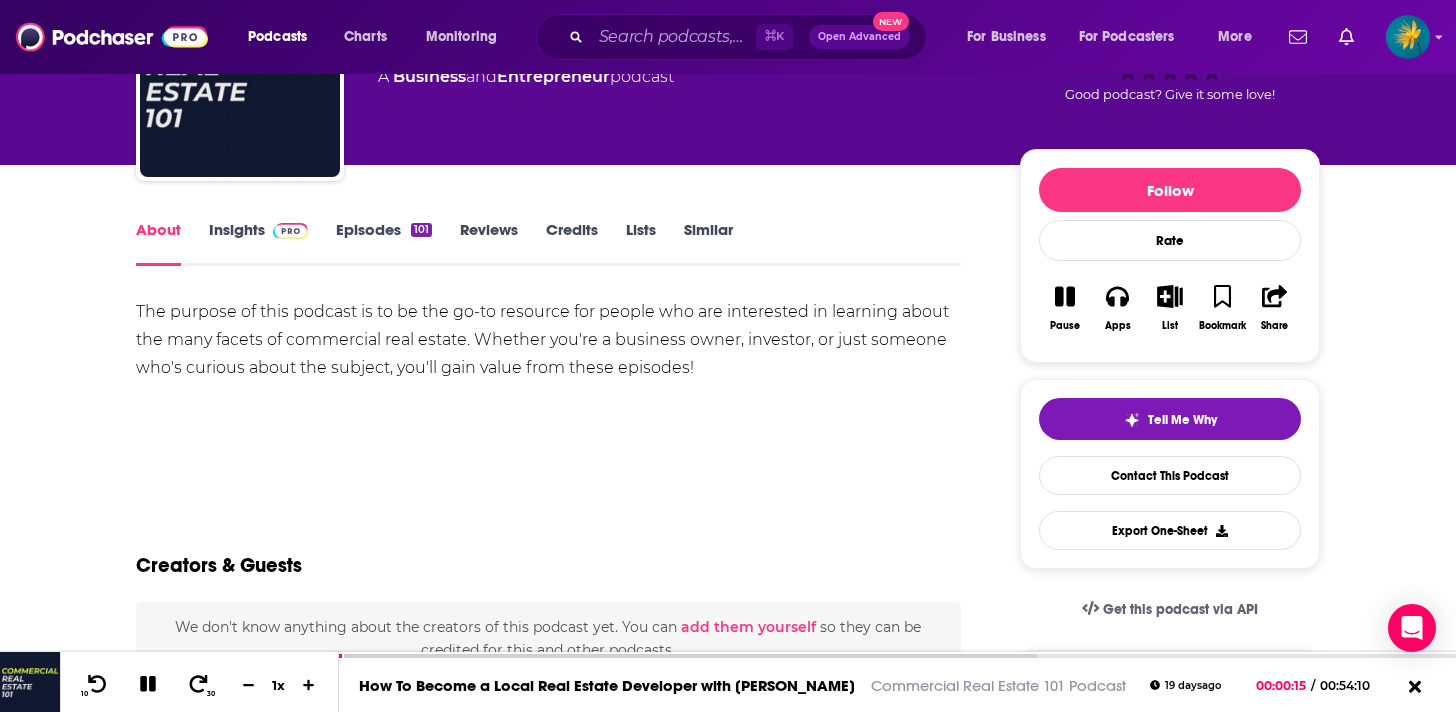 click 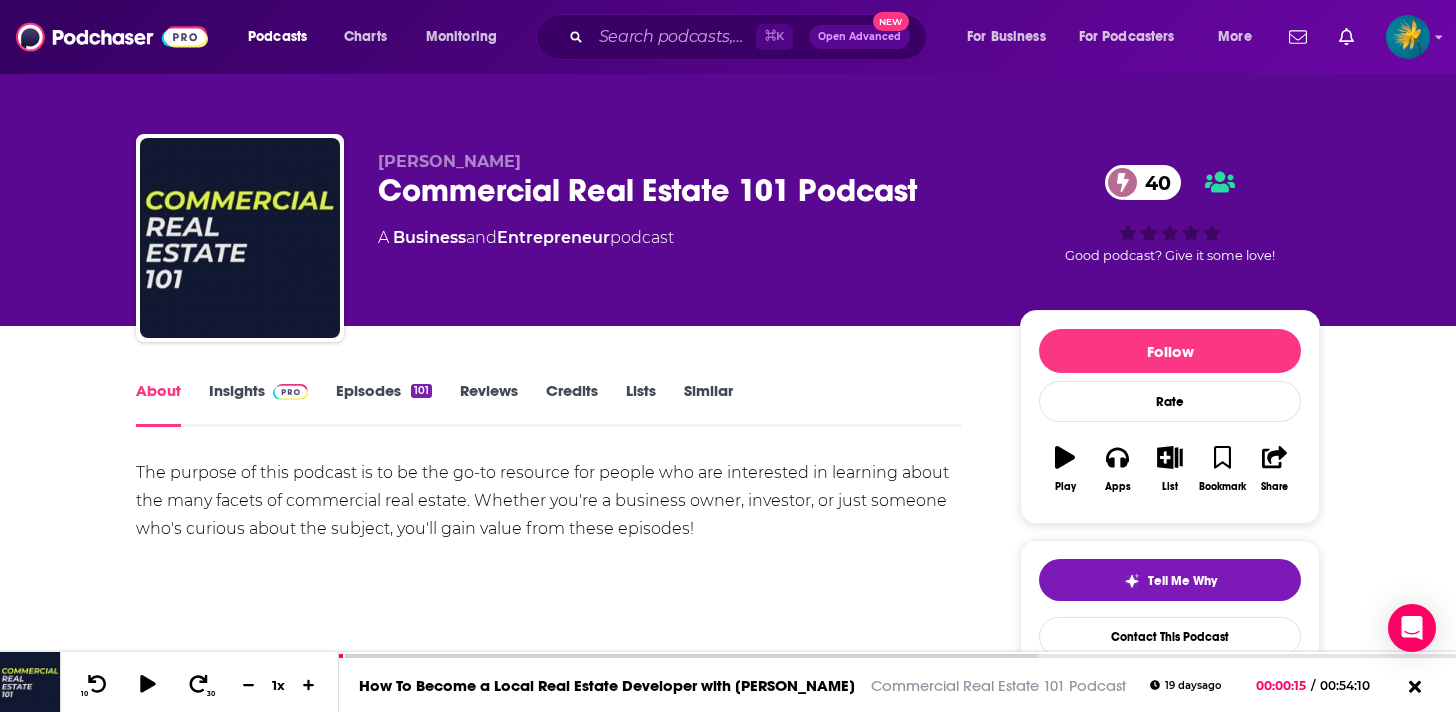 scroll, scrollTop: 220, scrollLeft: 0, axis: vertical 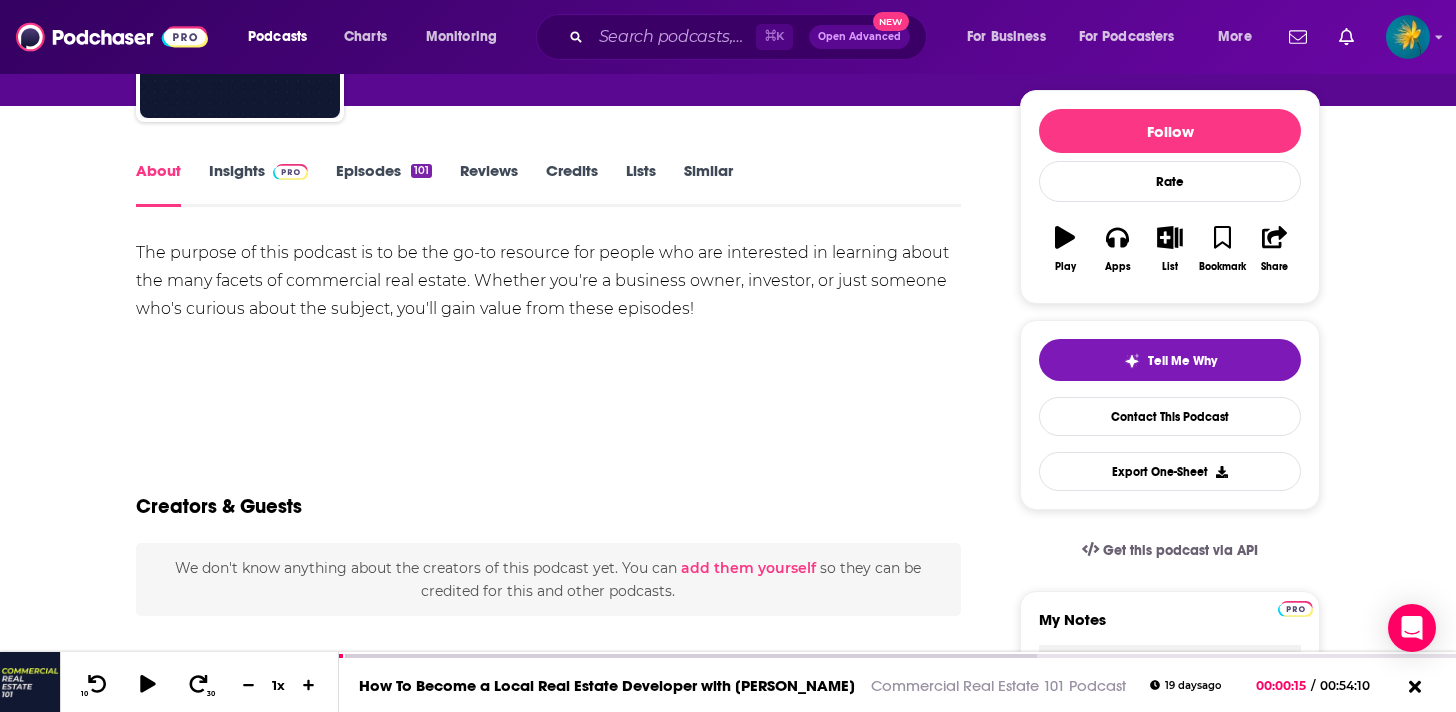 click 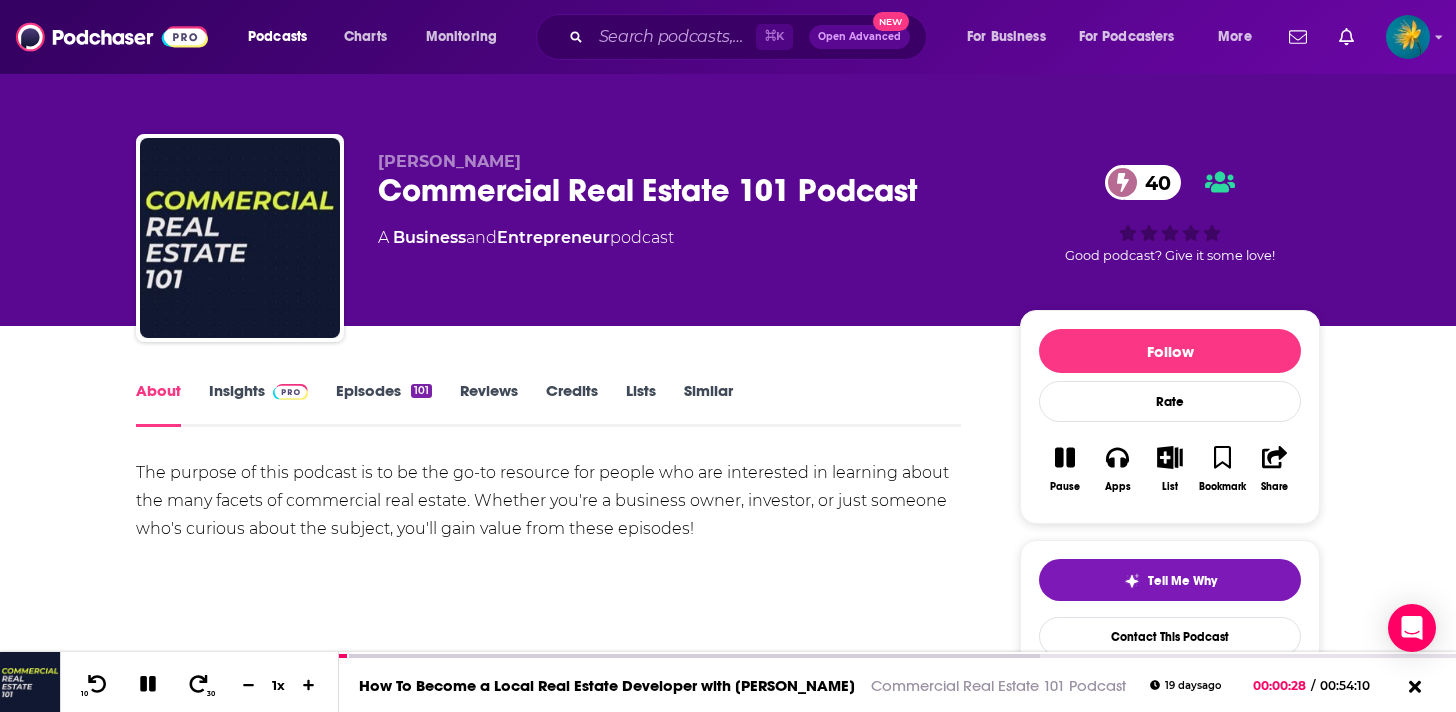 scroll, scrollTop: 0, scrollLeft: 0, axis: both 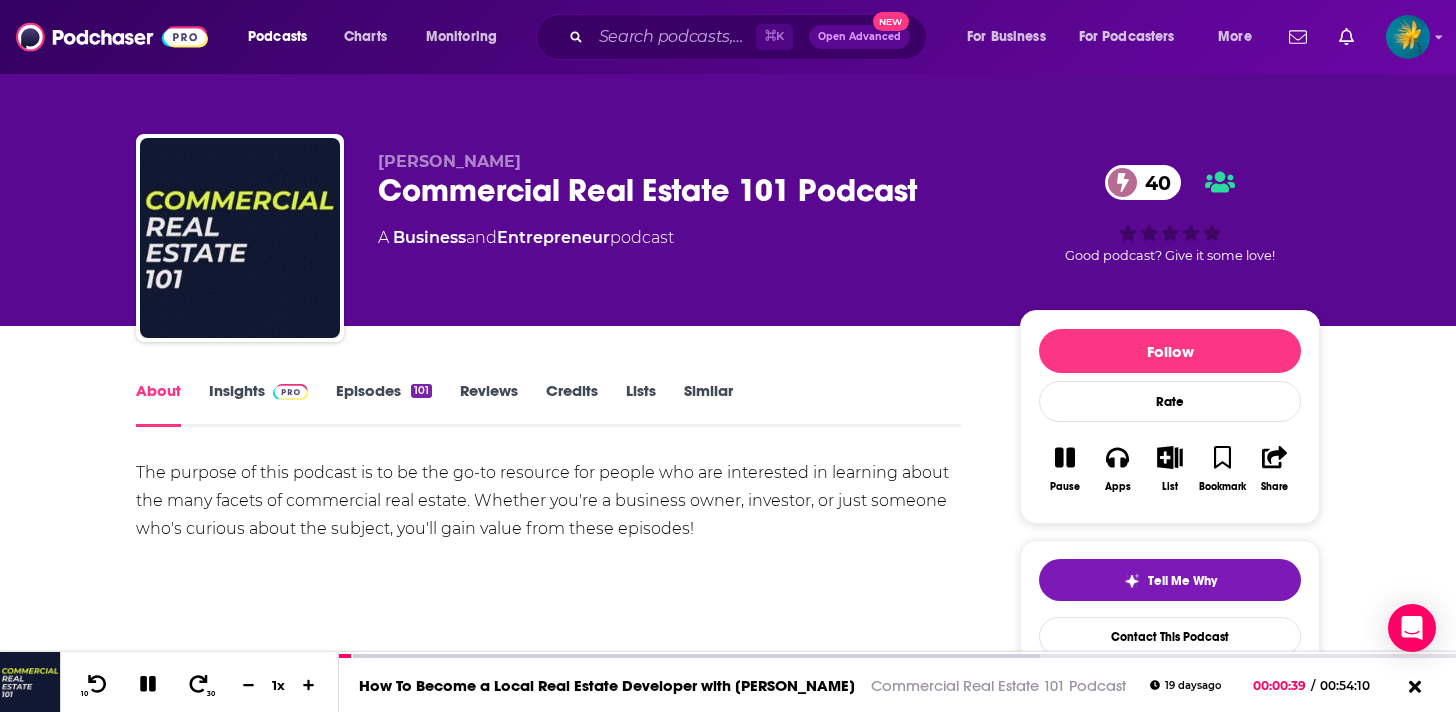 click 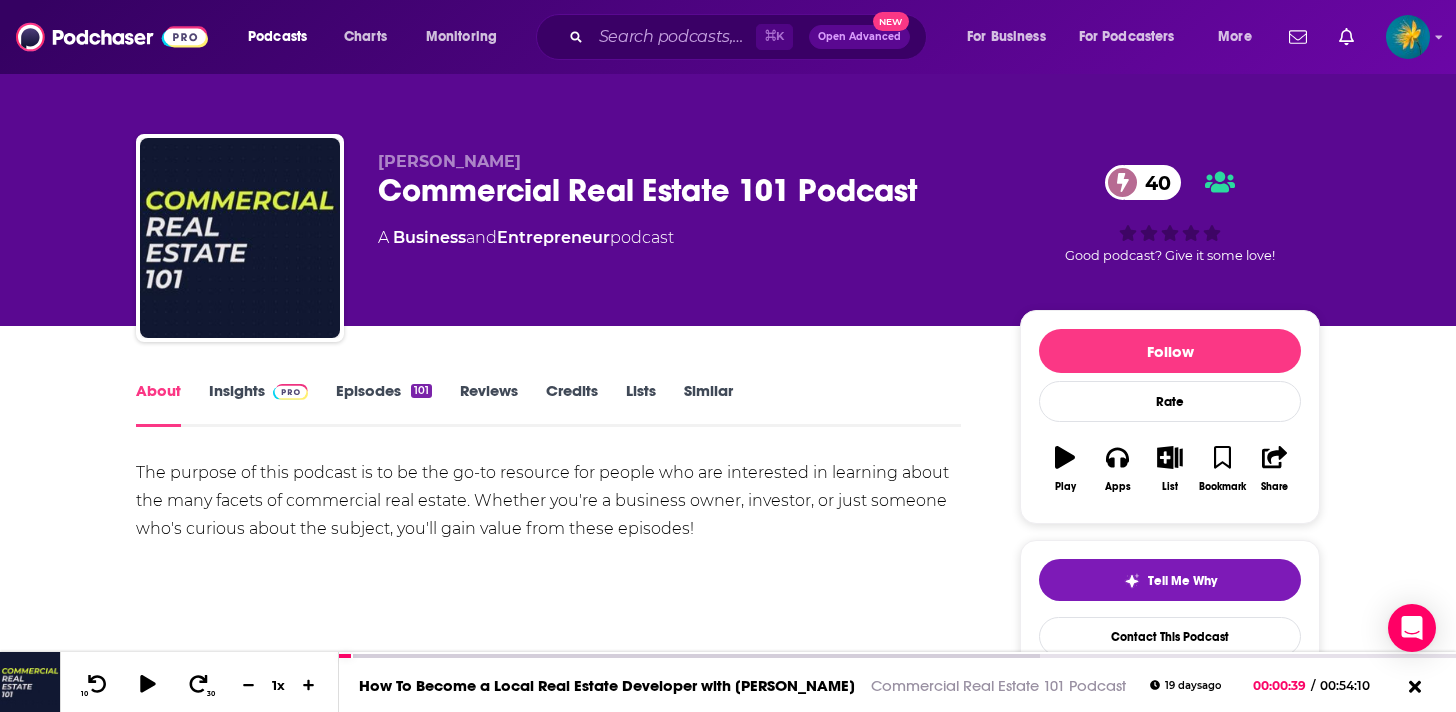 click 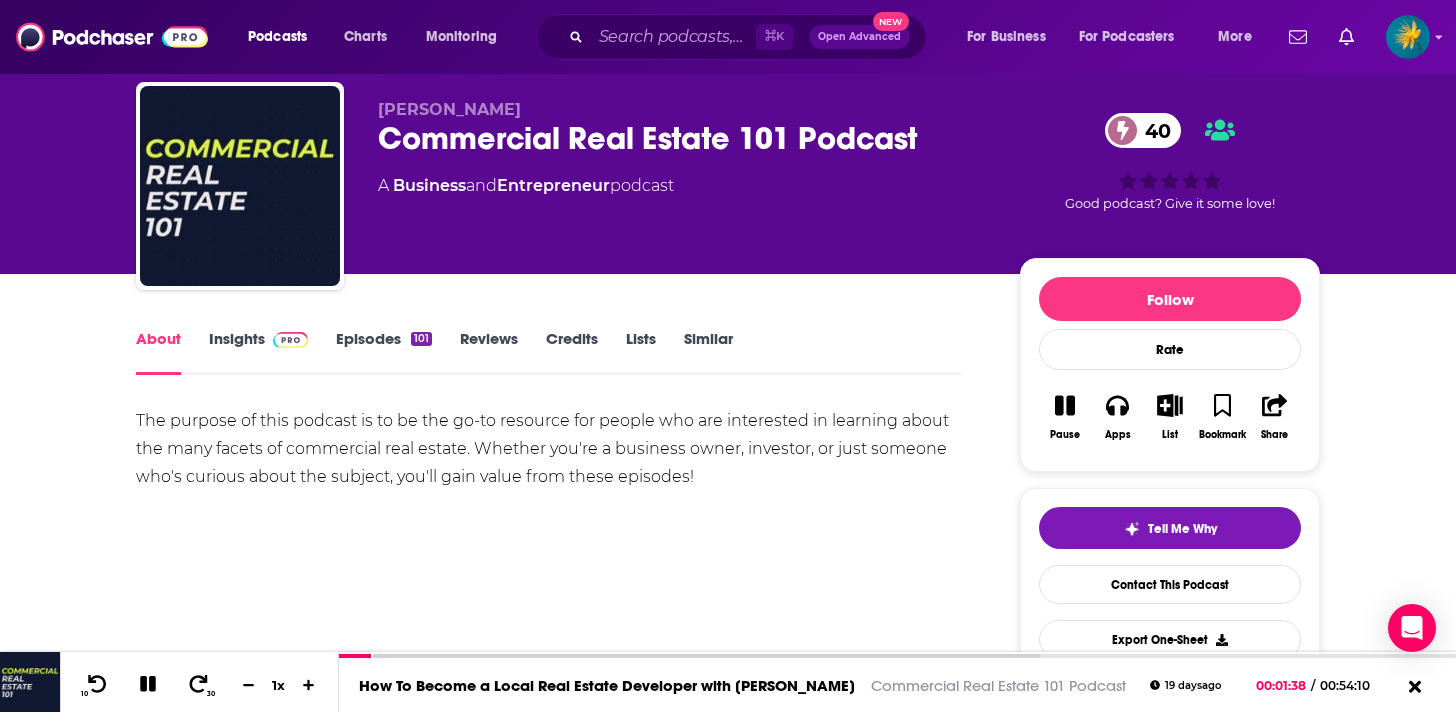 scroll, scrollTop: 65, scrollLeft: 0, axis: vertical 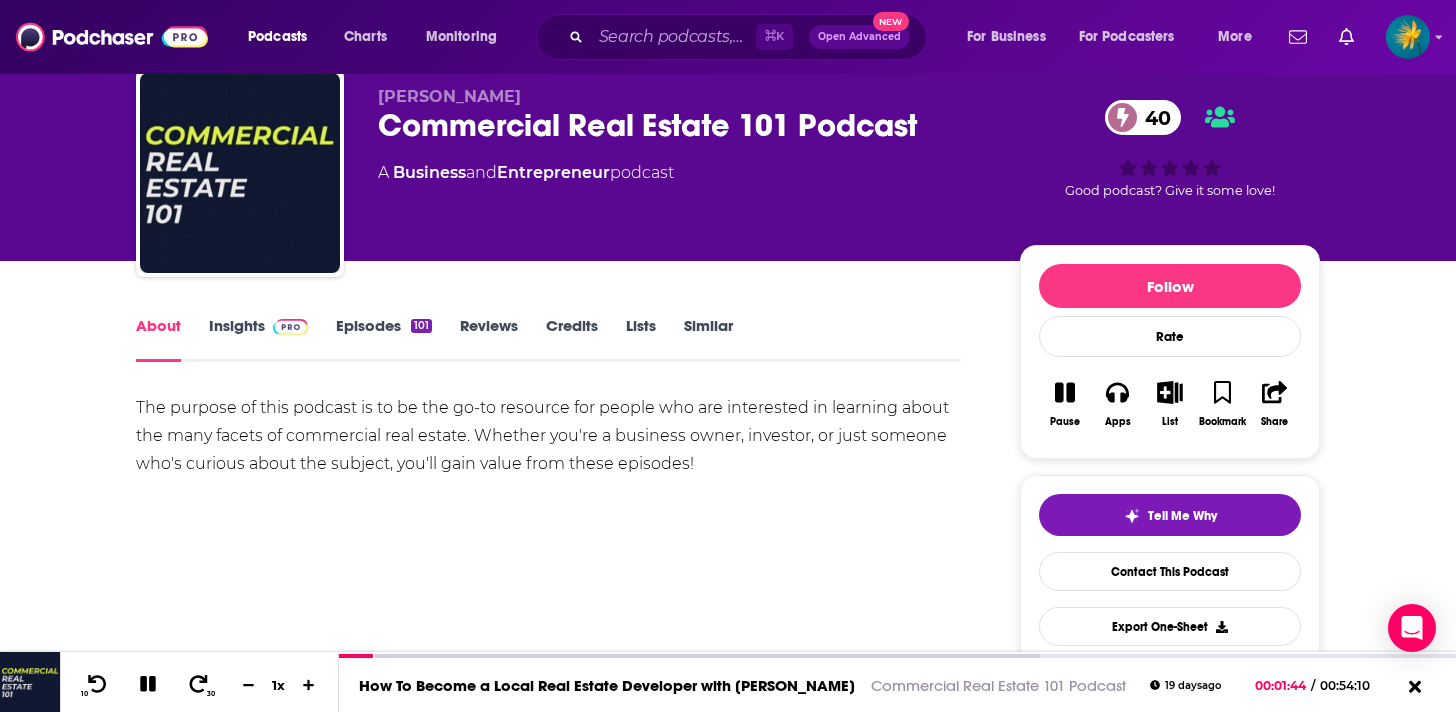 click on "Episodes 101" at bounding box center [384, 339] 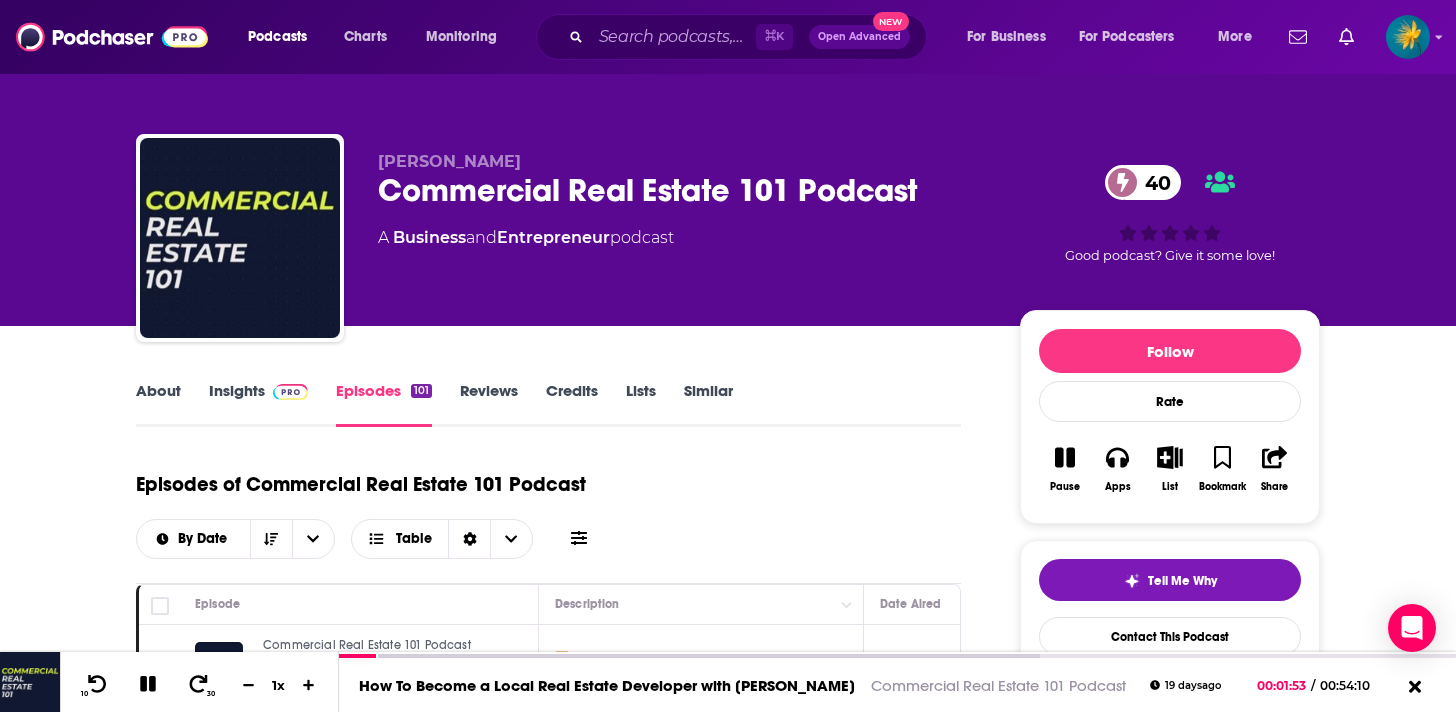 scroll, scrollTop: 0, scrollLeft: 0, axis: both 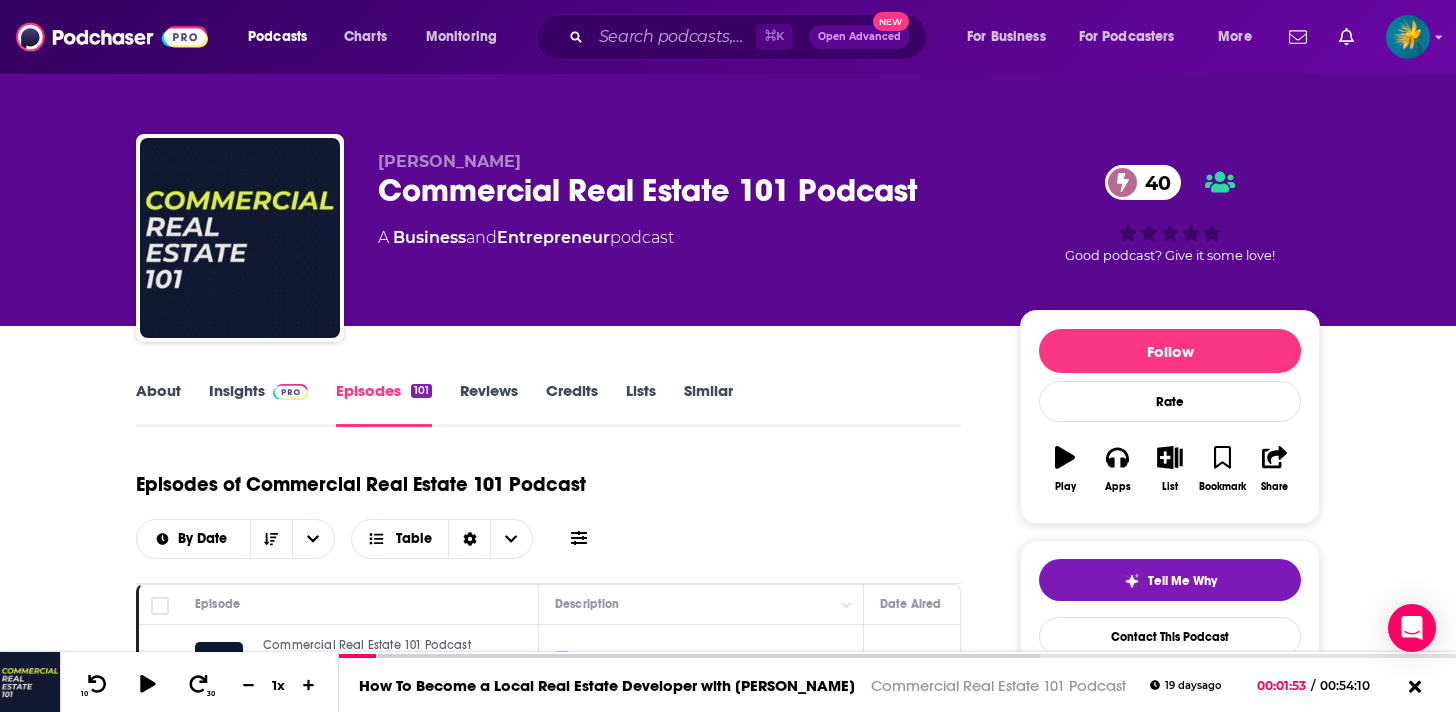 click 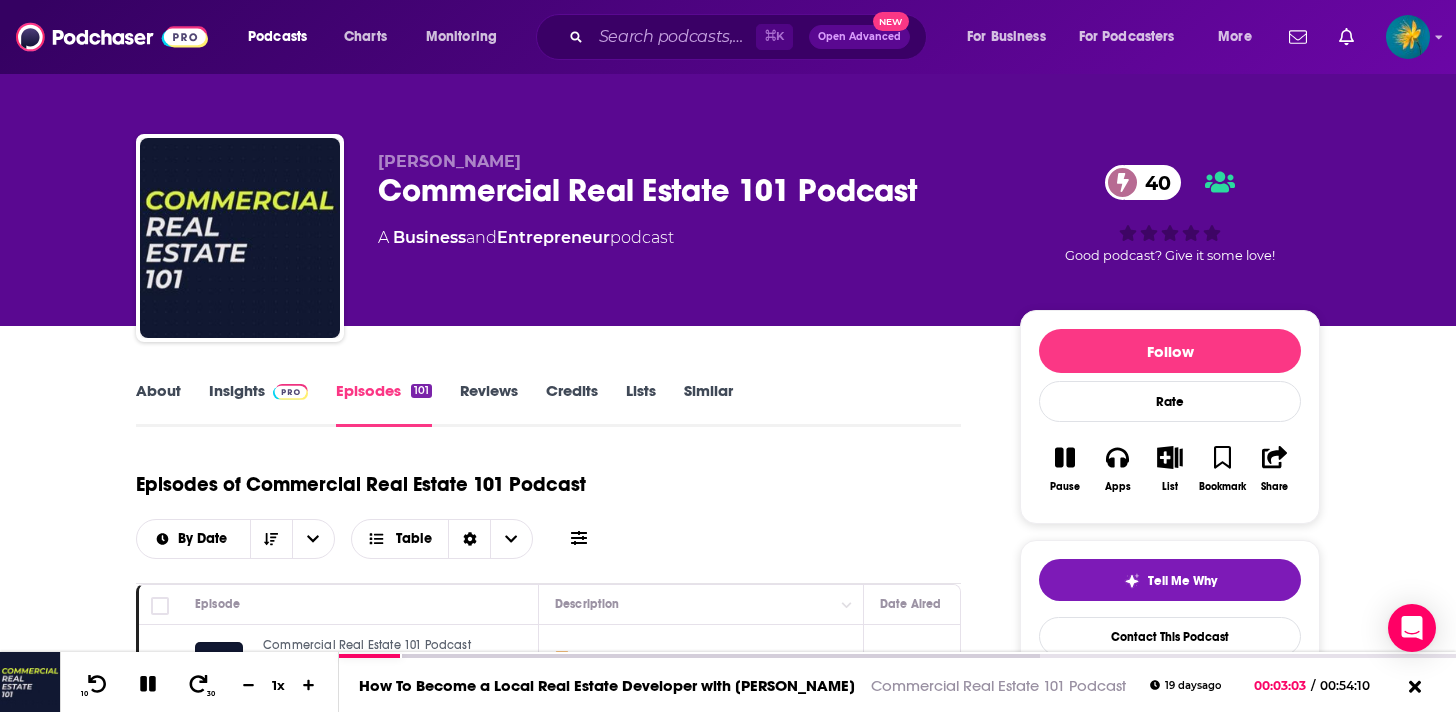 click on "Pause" at bounding box center (1065, 469) 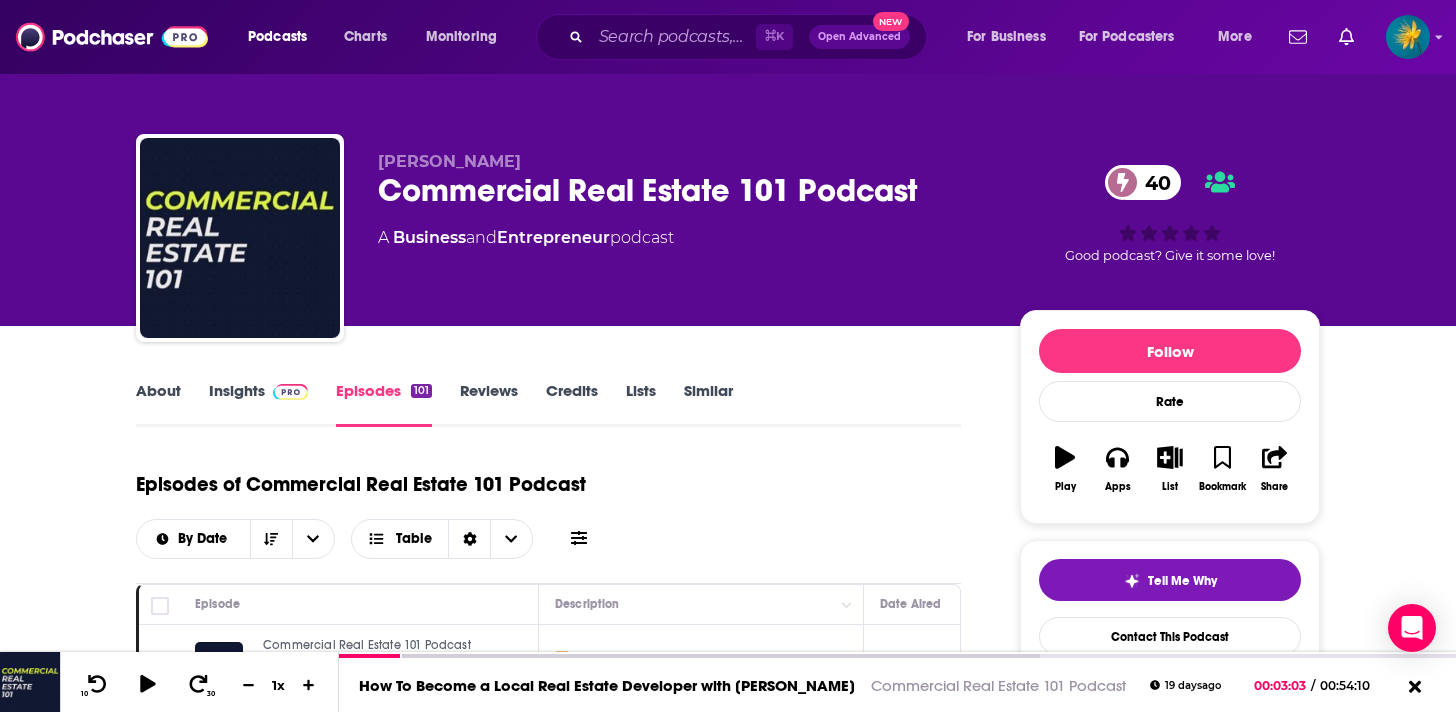 click on "Play" at bounding box center (1065, 469) 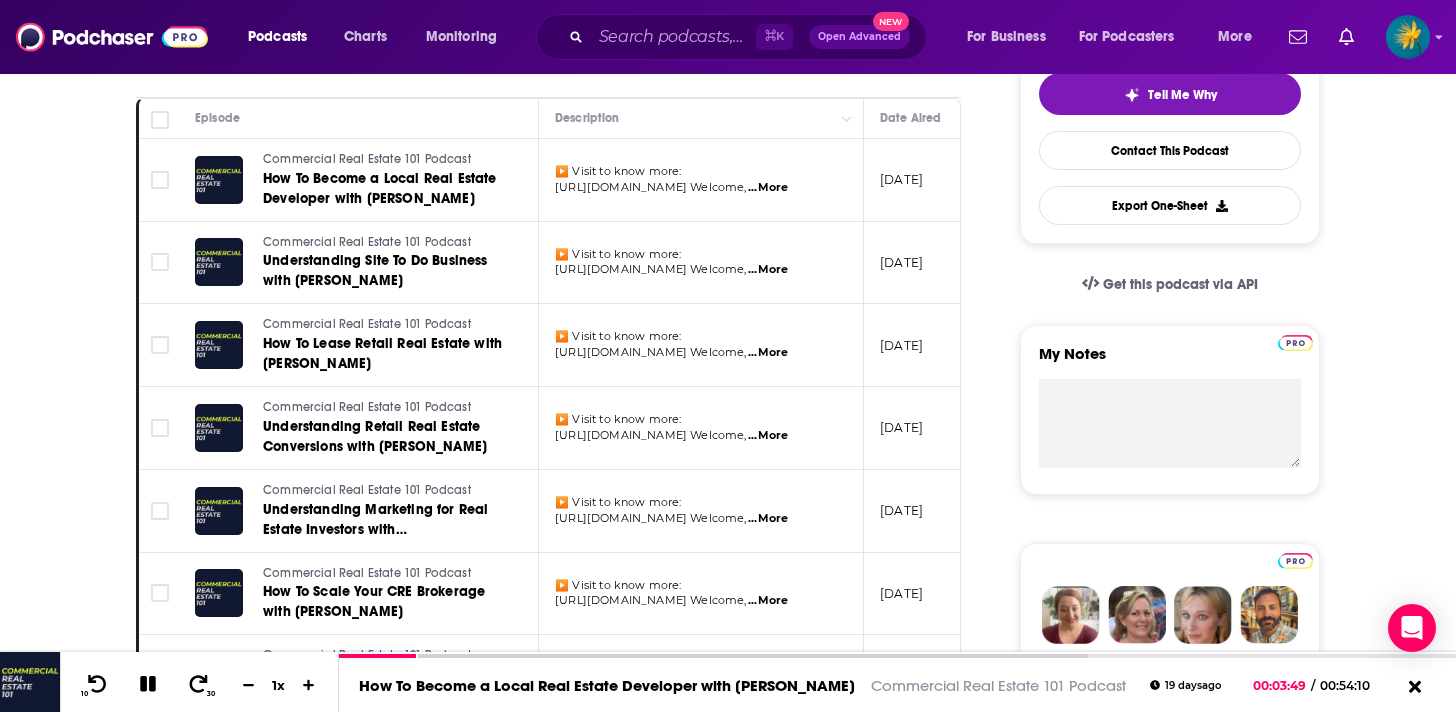 scroll, scrollTop: 487, scrollLeft: 1, axis: both 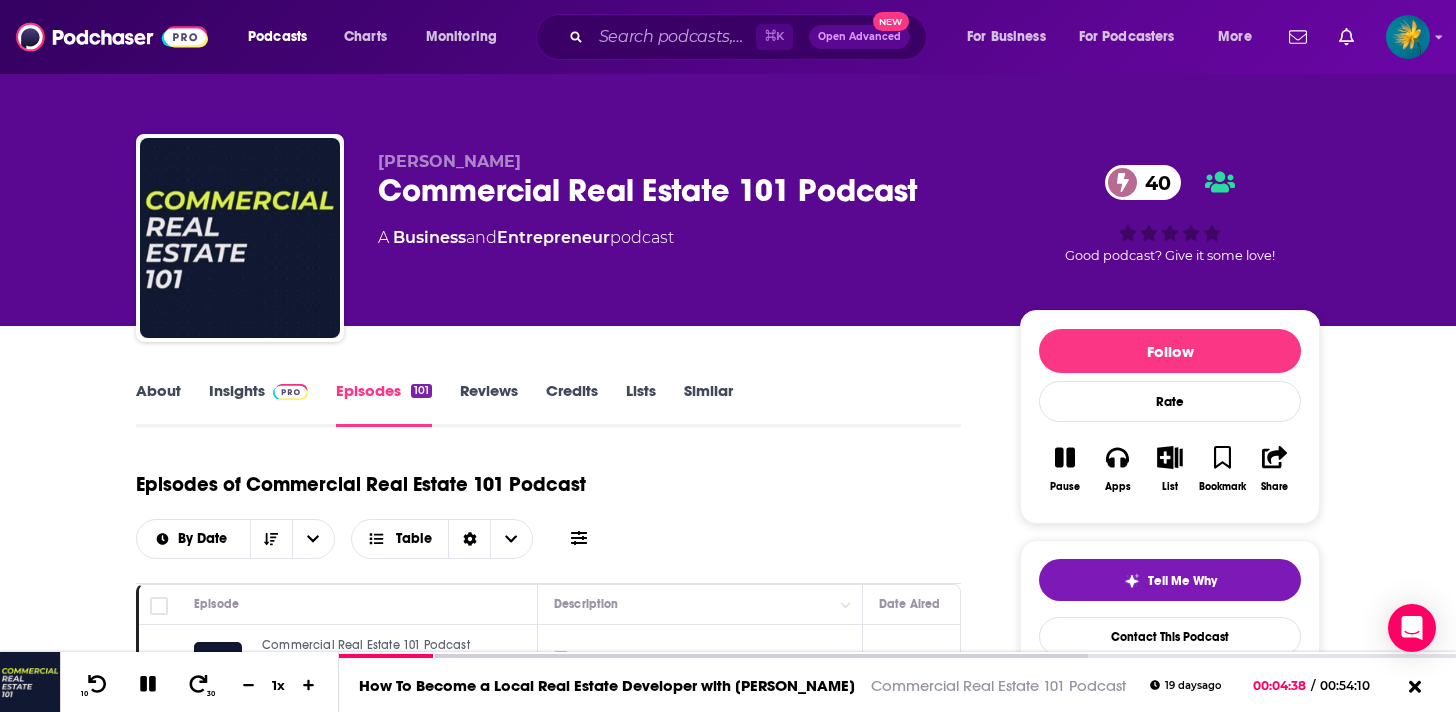 click 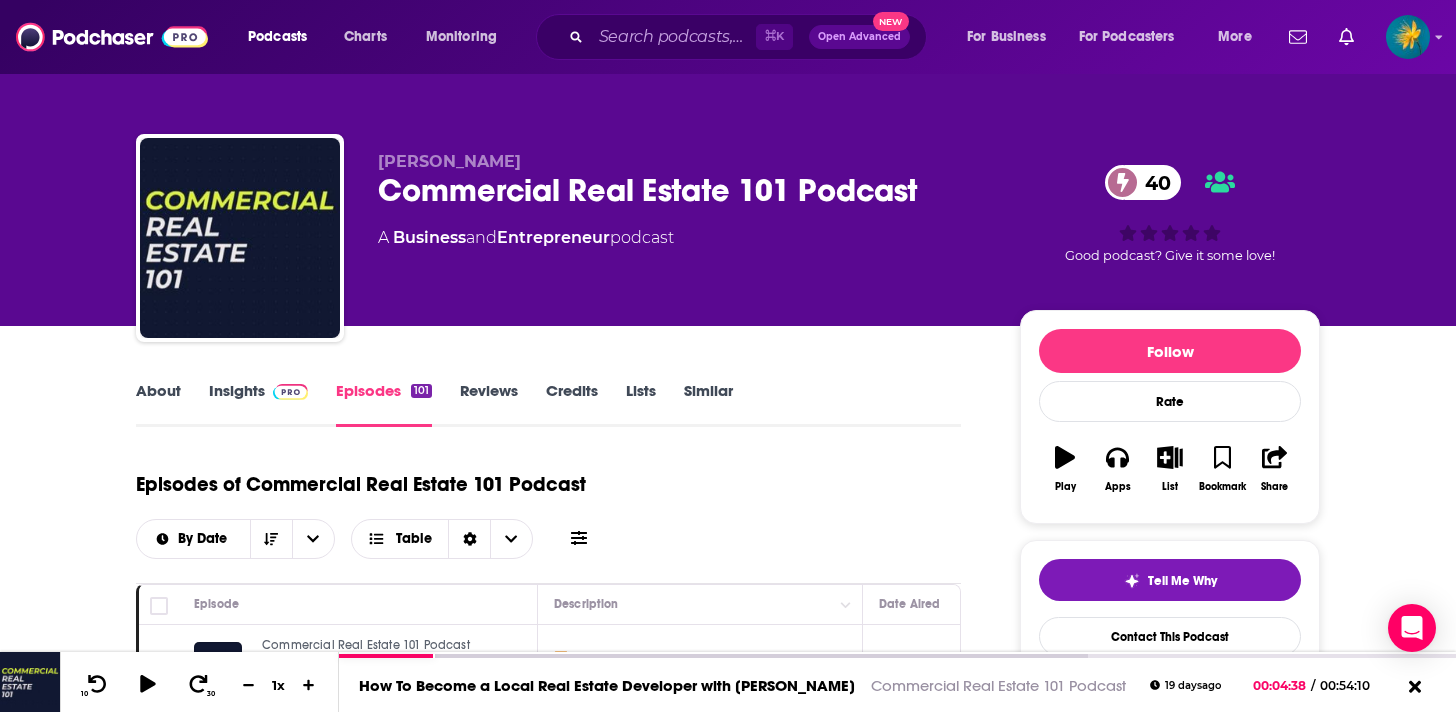 click 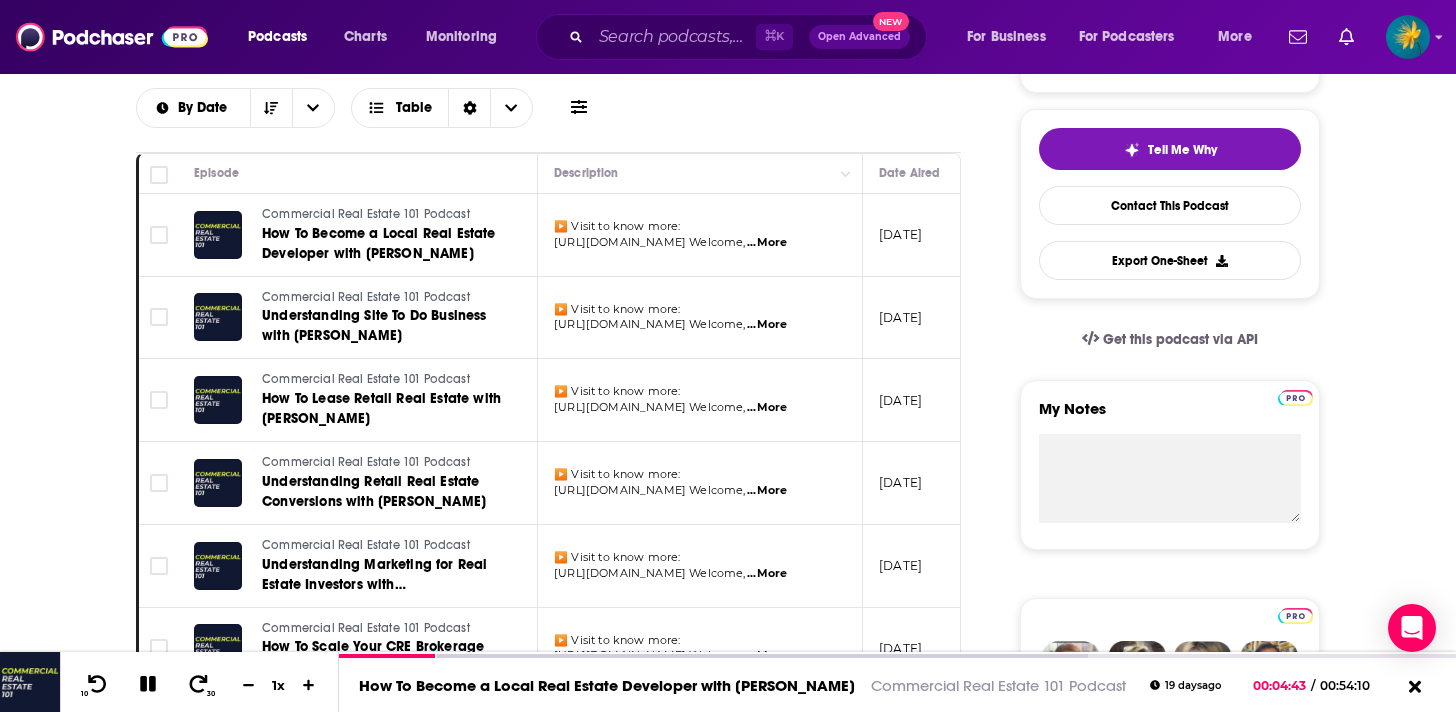 scroll, scrollTop: 431, scrollLeft: 0, axis: vertical 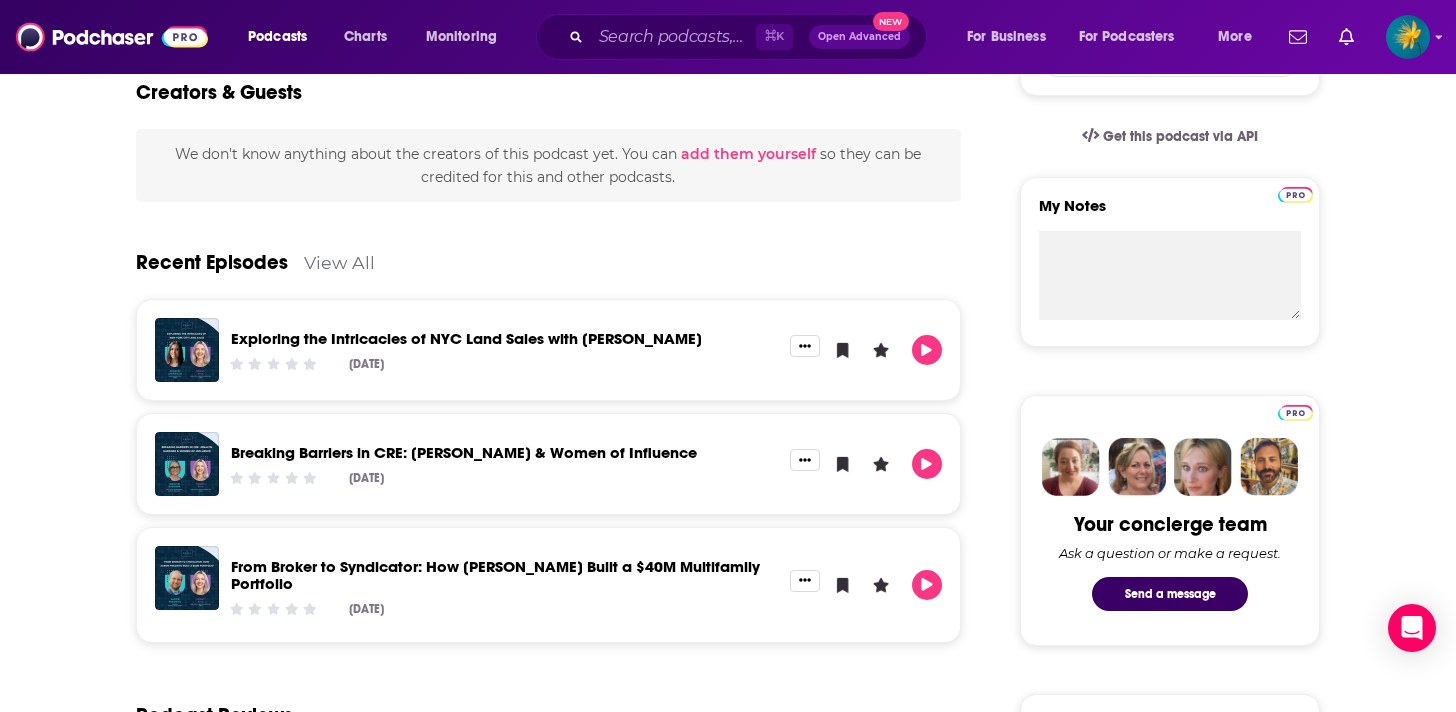 click on "Exploring the Intricacies of NYC Land Sales with Genessy Jaramillo" at bounding box center (466, 338) 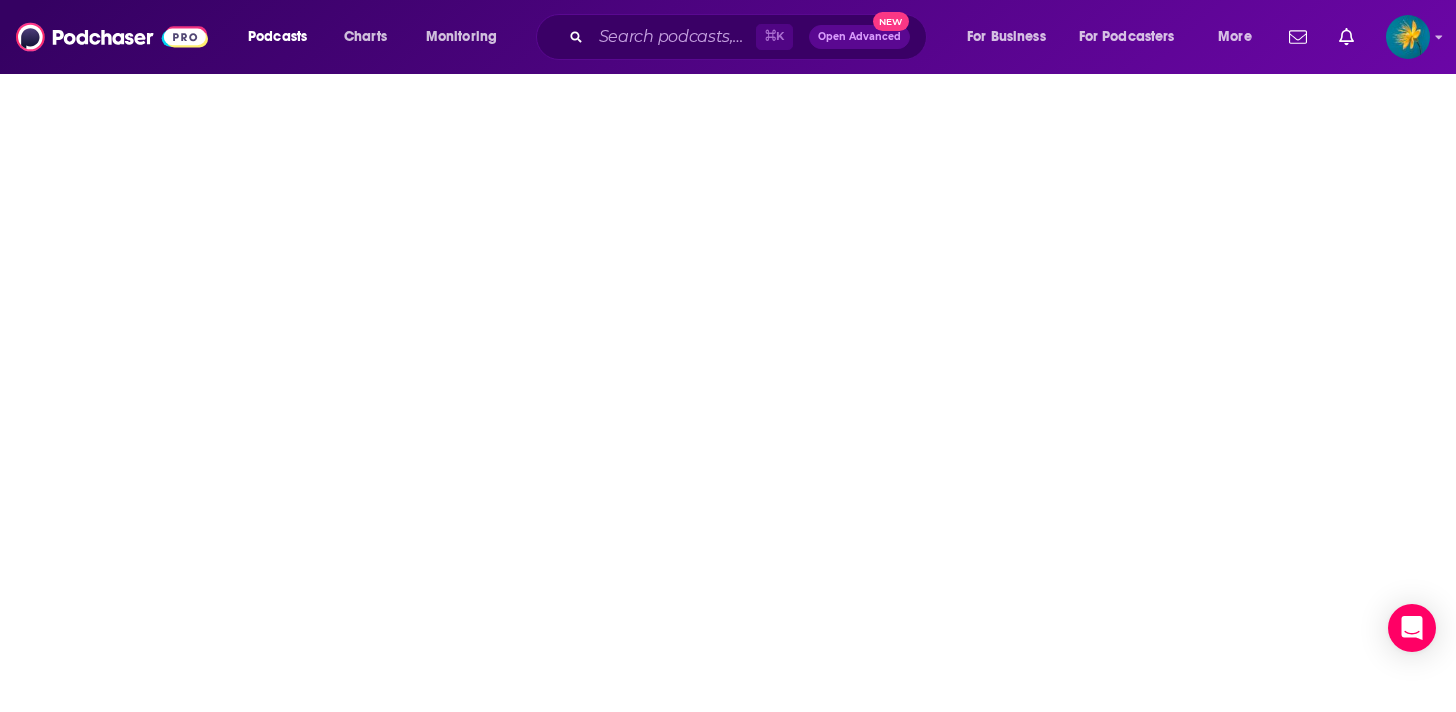 scroll, scrollTop: 0, scrollLeft: 0, axis: both 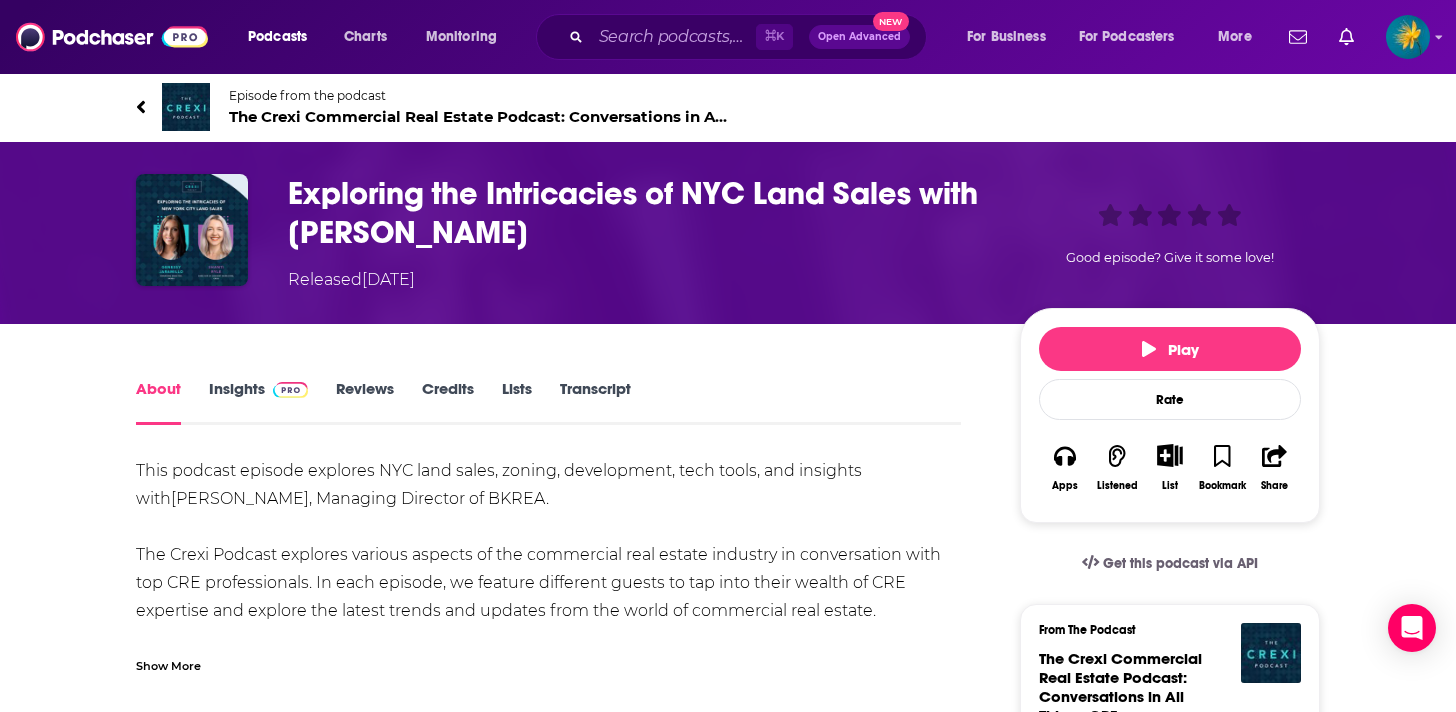click on "Insights" at bounding box center (258, 402) 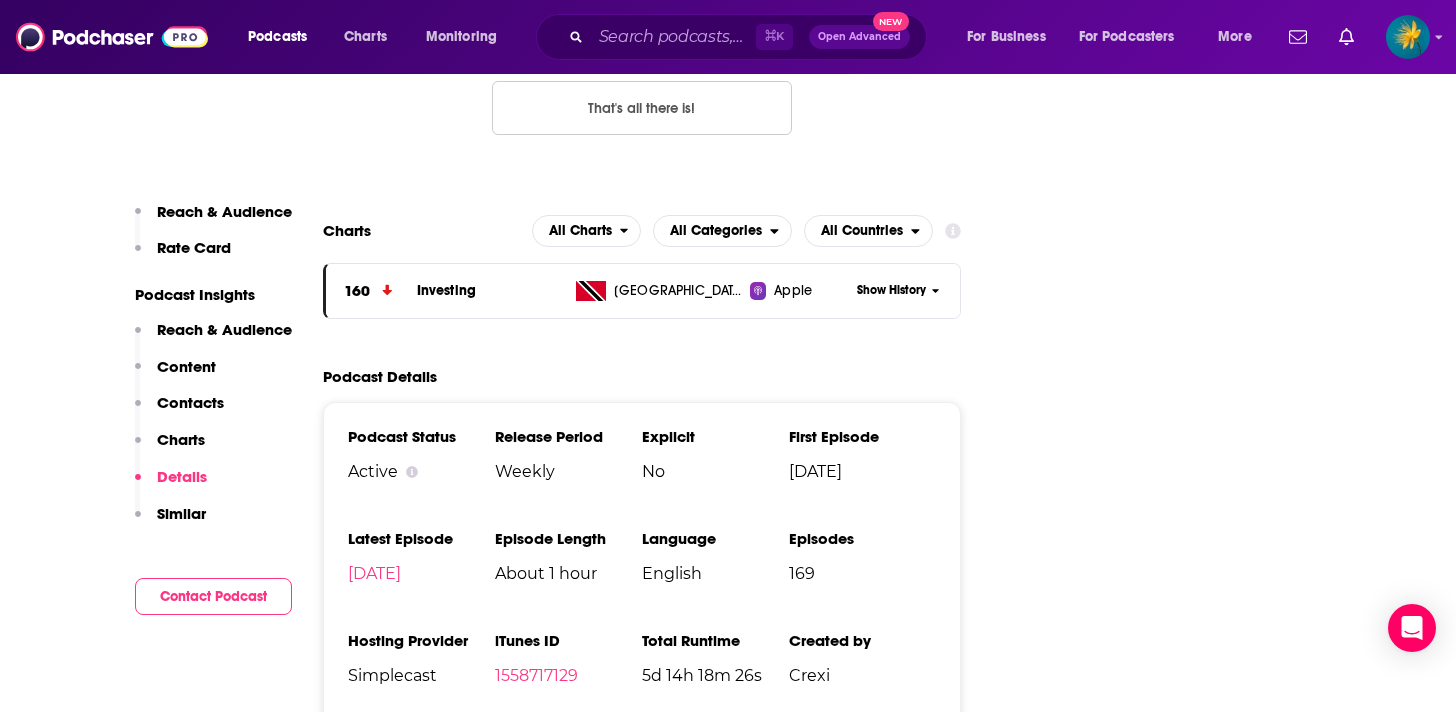 scroll, scrollTop: 2666, scrollLeft: 0, axis: vertical 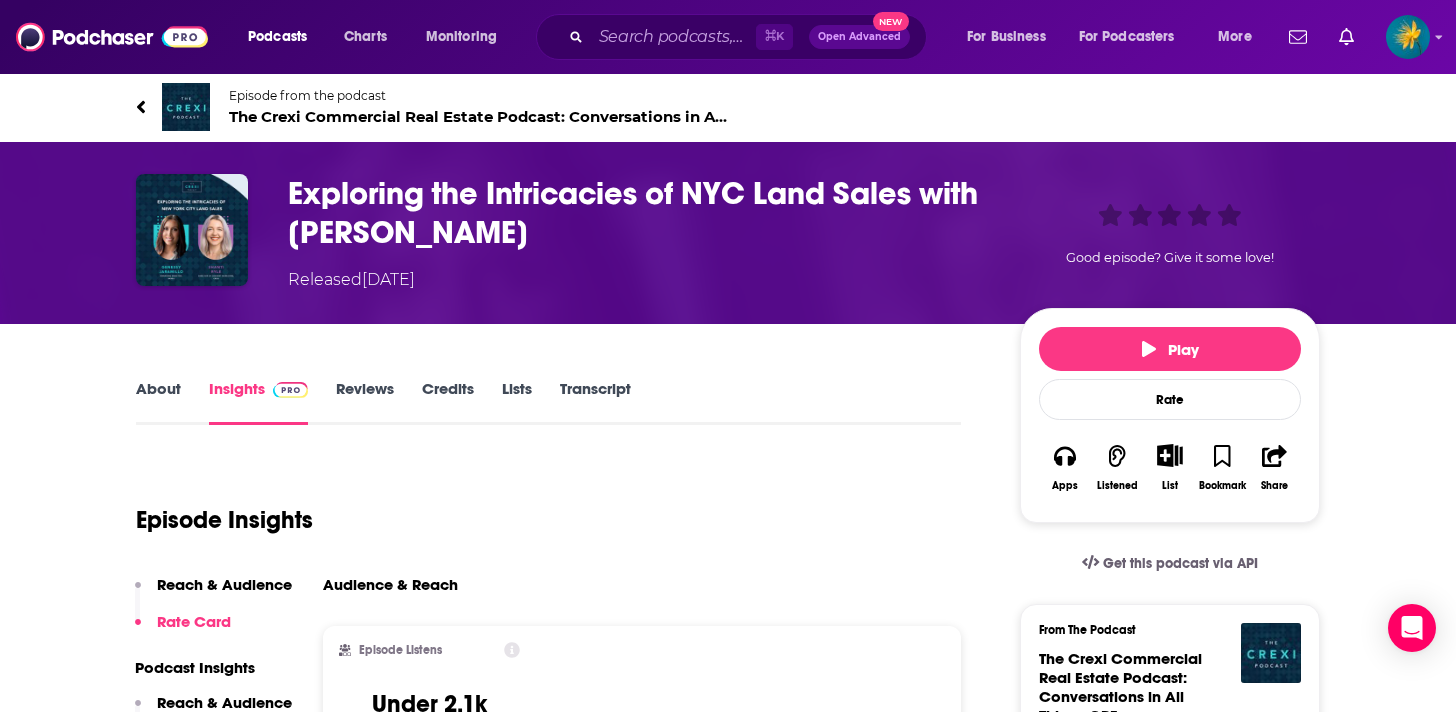 click 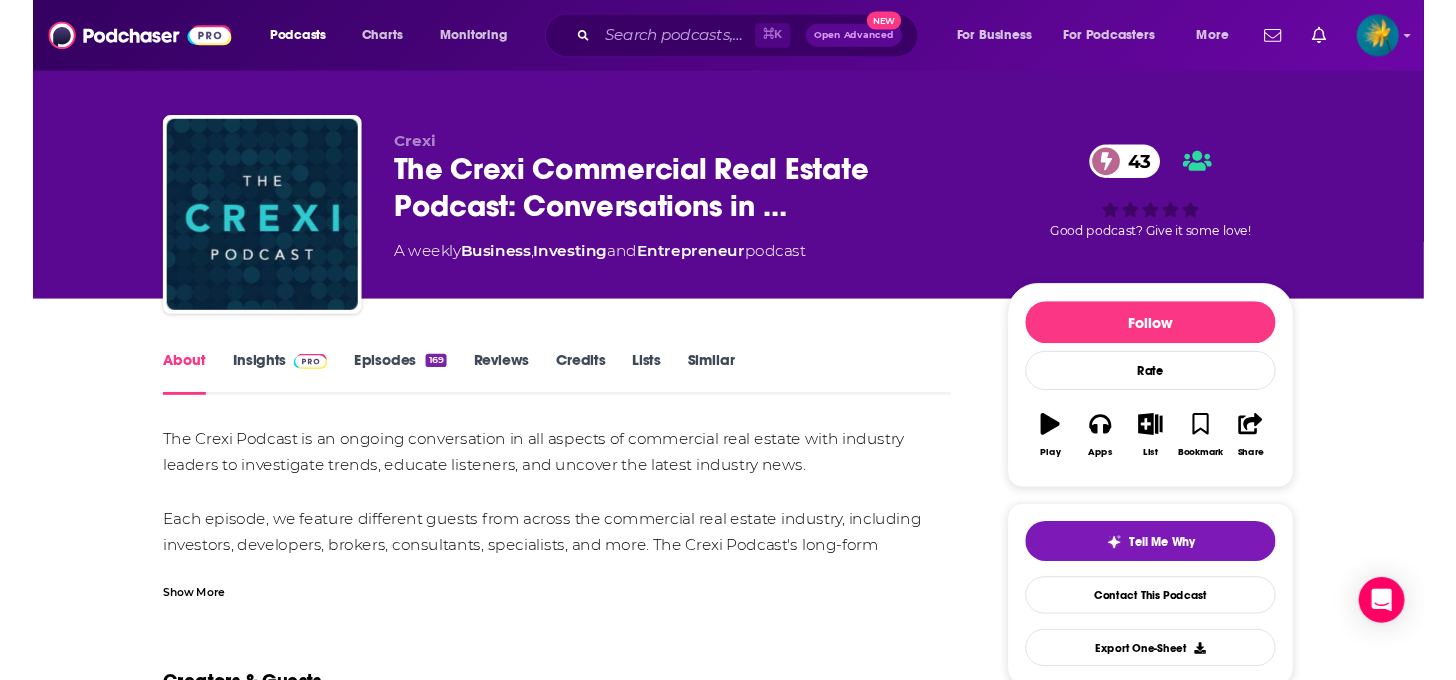 scroll, scrollTop: 78, scrollLeft: 0, axis: vertical 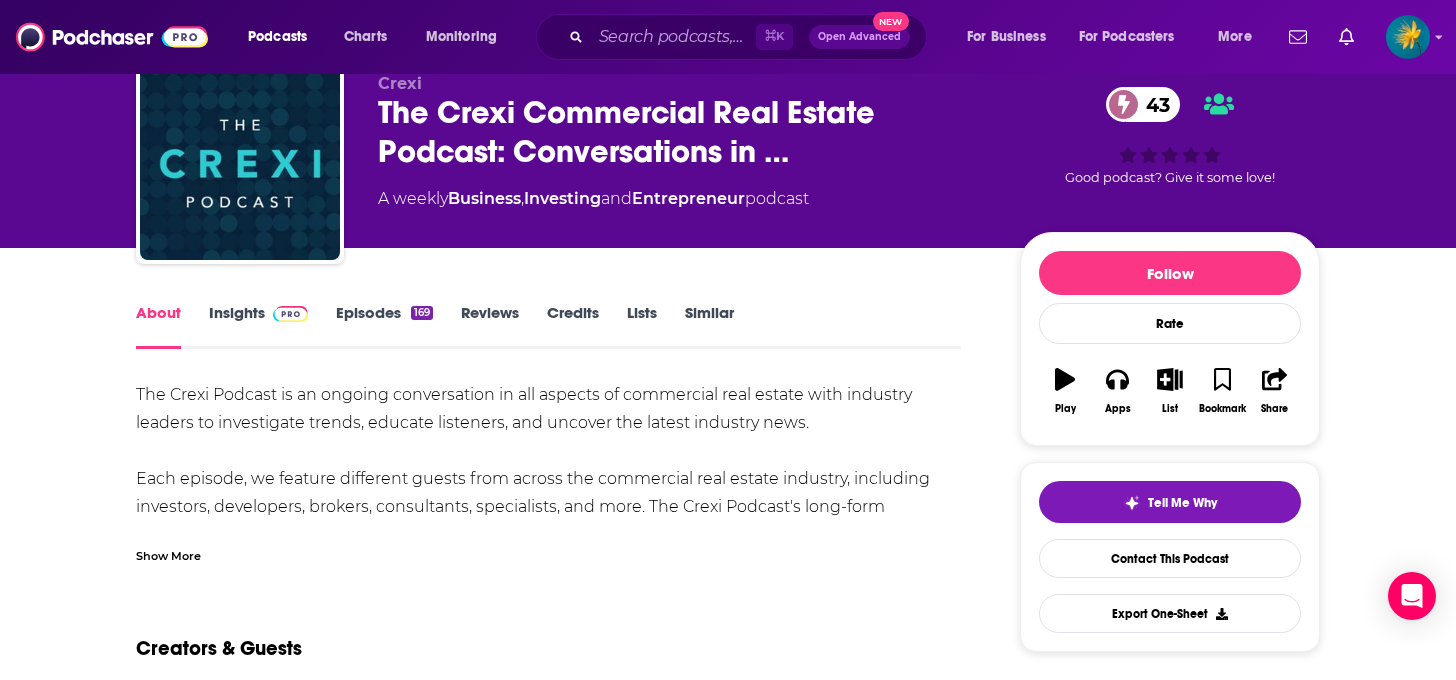 click 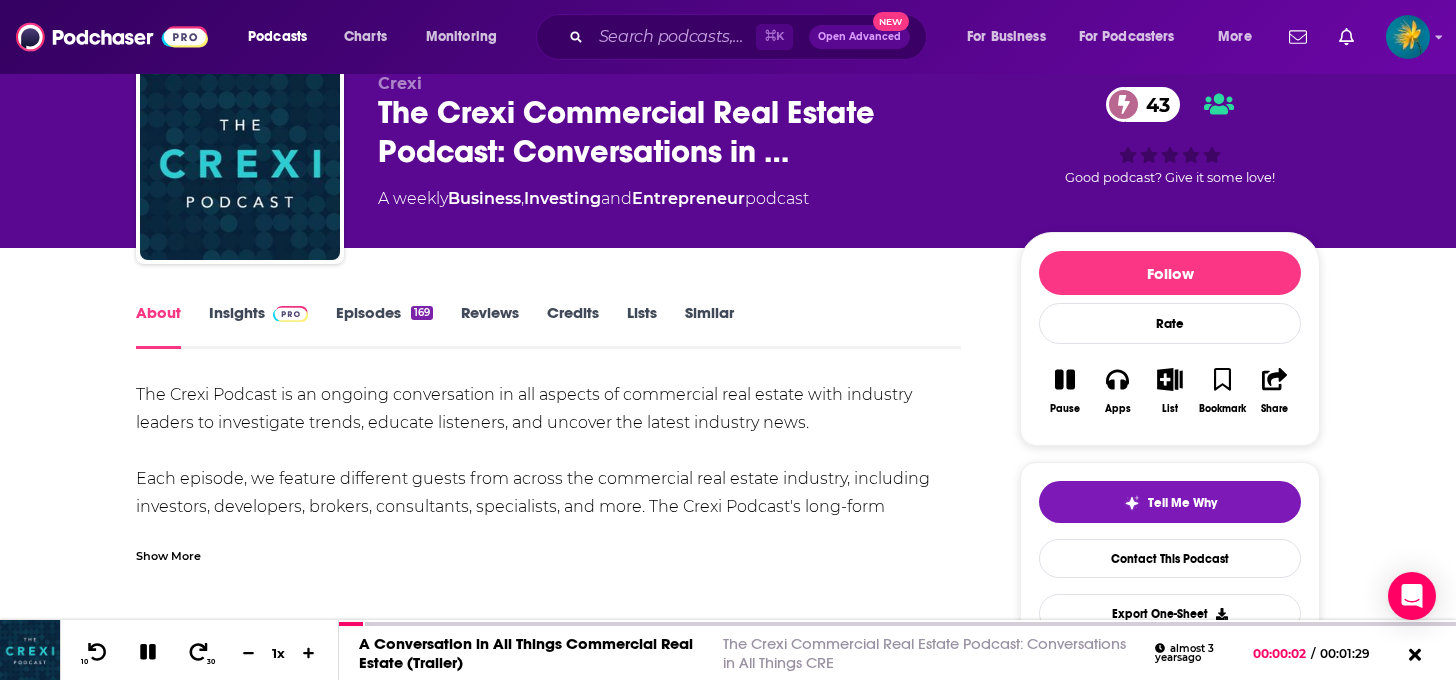 click 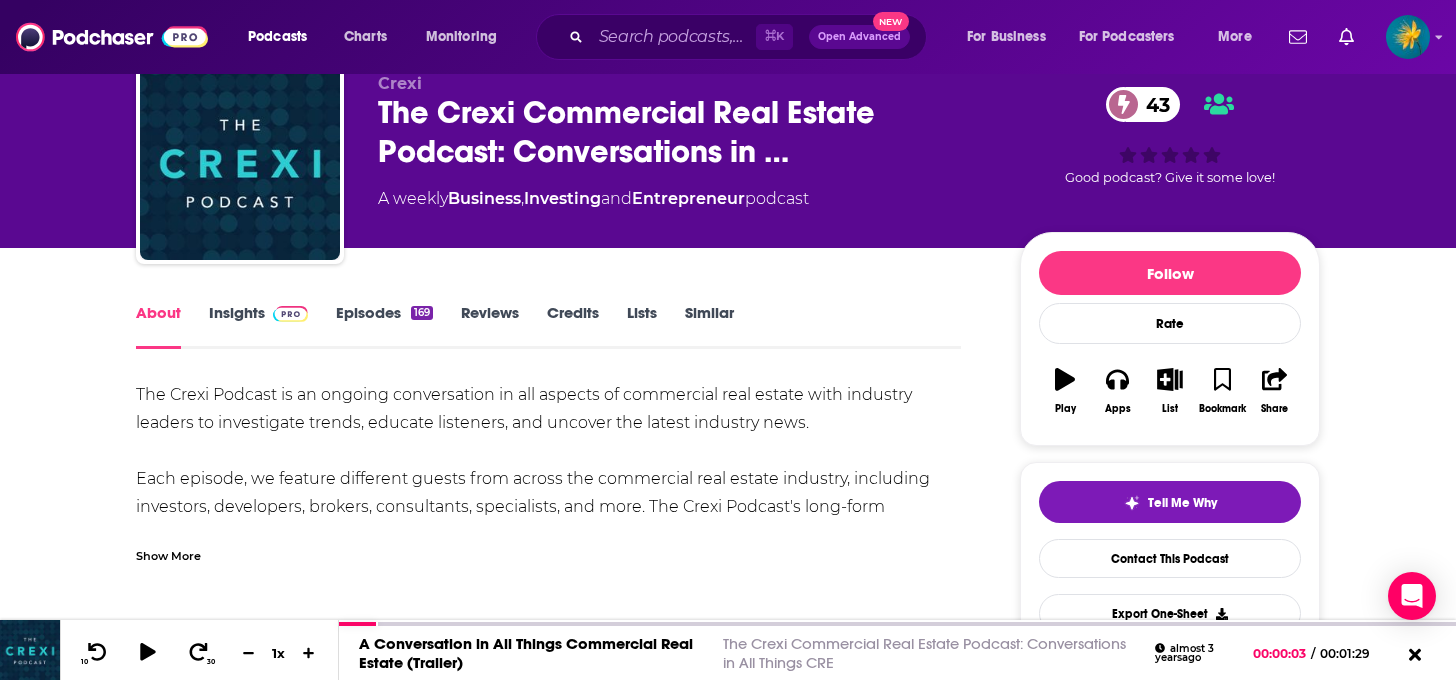 click on "Podcasts Charts Monitoring ⌘  K Open Advanced New For Business For Podcasters More Podcasts Charts Monitoring For Business For Podcasters More Crexi   The Crexi Commercial Real Estate Podcast: Conversations in … 43 A   weekly  Business ,  Investing  and  Entrepreneur  podcast 43 Good podcast? Give it some love! Crexi   The Crexi Commercial Real Estate Podcast: Conversations in All Things CRE 43 About Crexi   The Crexi Commercial Real Estate Podcast: Conversations in … 43 A   weekly  Business ,  Investing  and  Entrepreneur  podcast 43 Good podcast? Give it some love! Follow Rate Podcast Play Apps List Bookmark Share About Insights Episodes 169 Reviews Credits Lists Similar The Crexi Podcast is an ongoing conversation in all aspects of commercial real estate with industry leaders to investigate trends, educate listeners, and uncover the latest industry news. Show More Creators & Guests We don't know anything about the creators of this podcast yet . You can   add them yourself   Recent Episodes View All" at bounding box center (728, 262) 